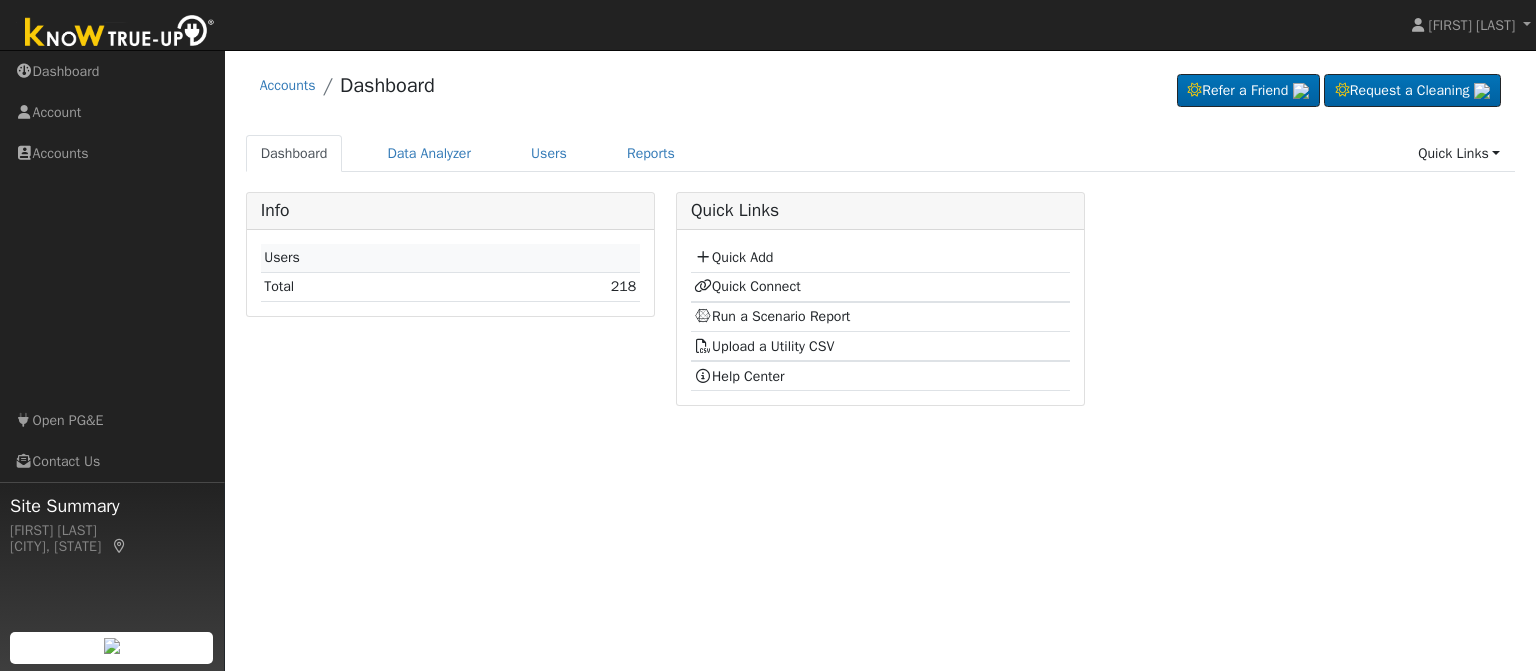 scroll, scrollTop: 0, scrollLeft: 0, axis: both 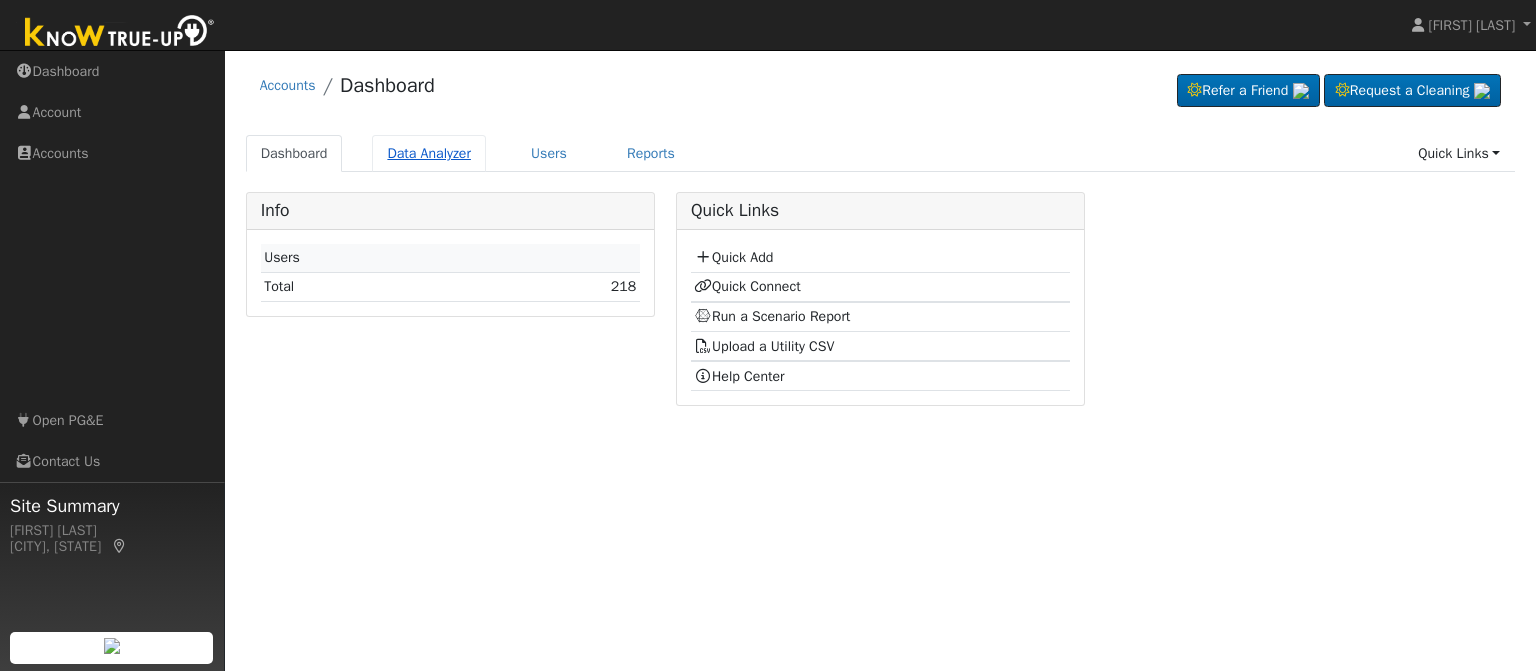 click on "Data Analyzer" at bounding box center (429, 153) 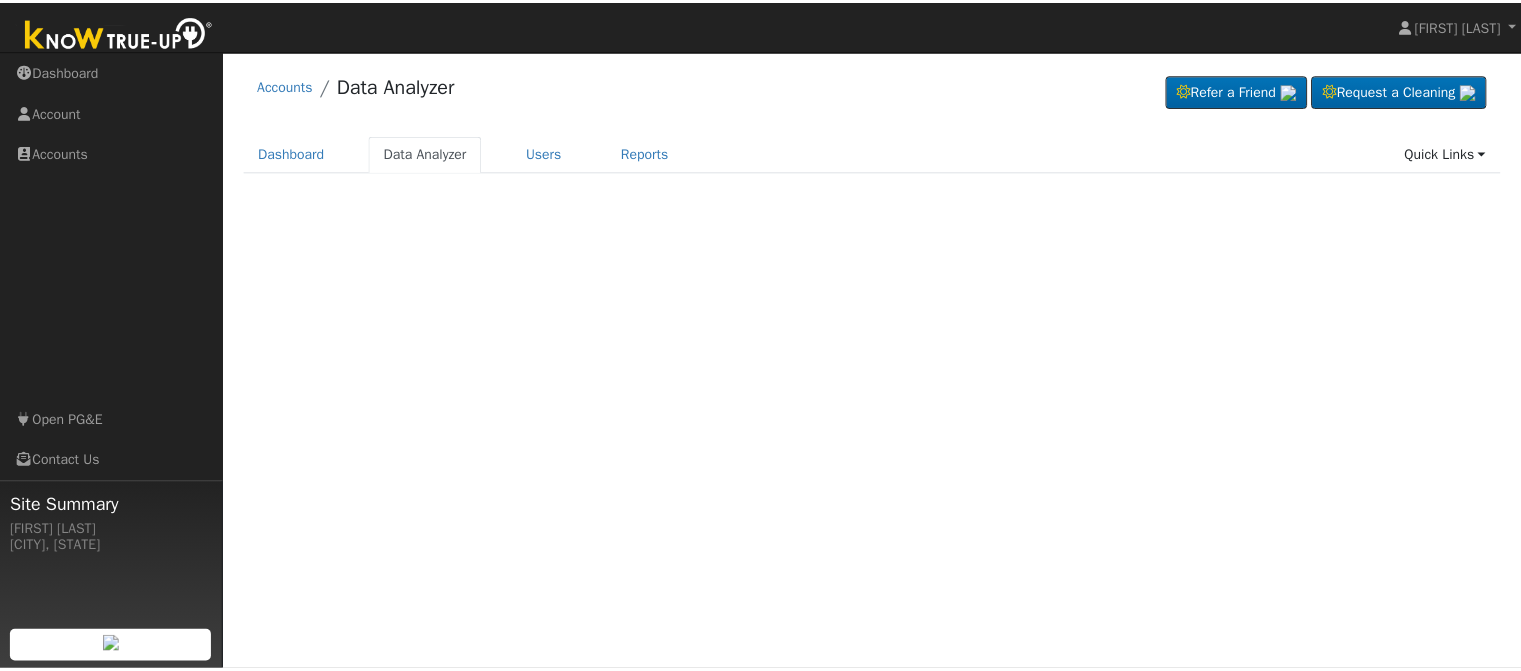 scroll, scrollTop: 0, scrollLeft: 0, axis: both 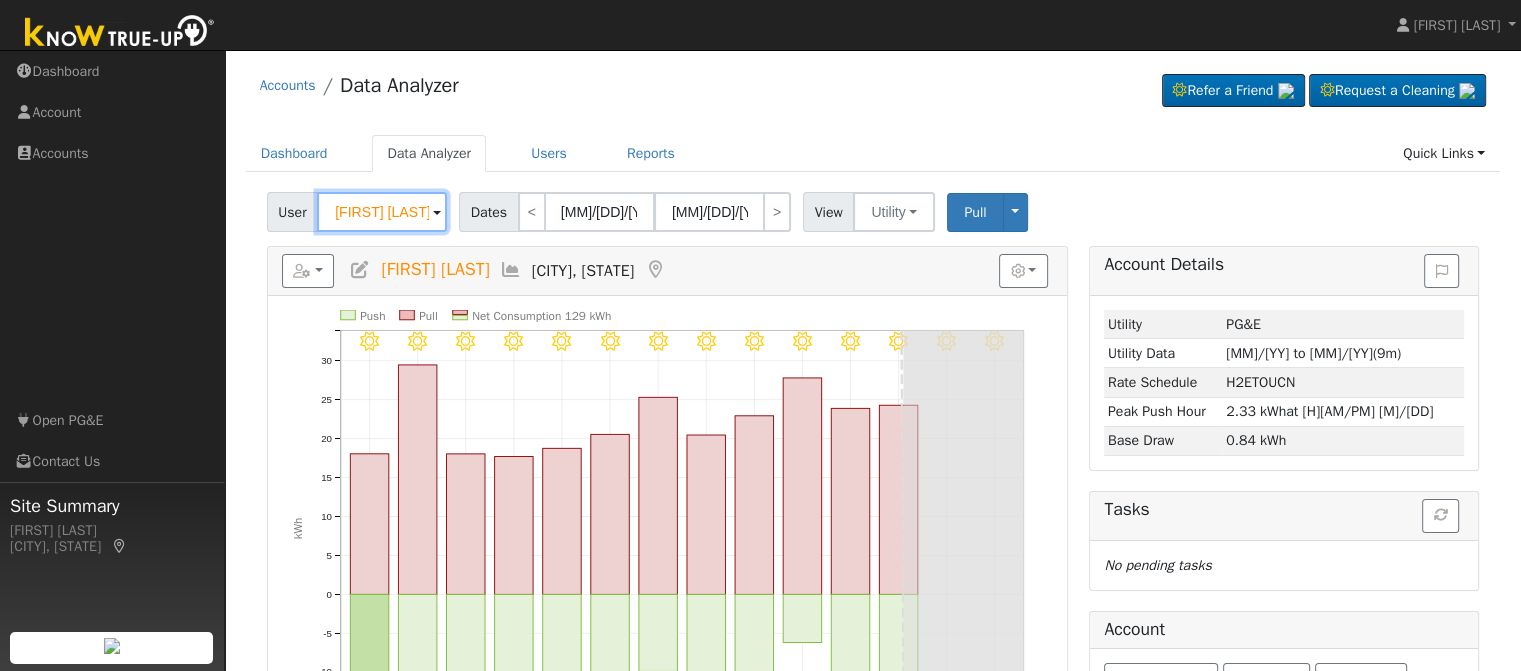 click on "[FIRST] [LAST]" at bounding box center (382, 212) 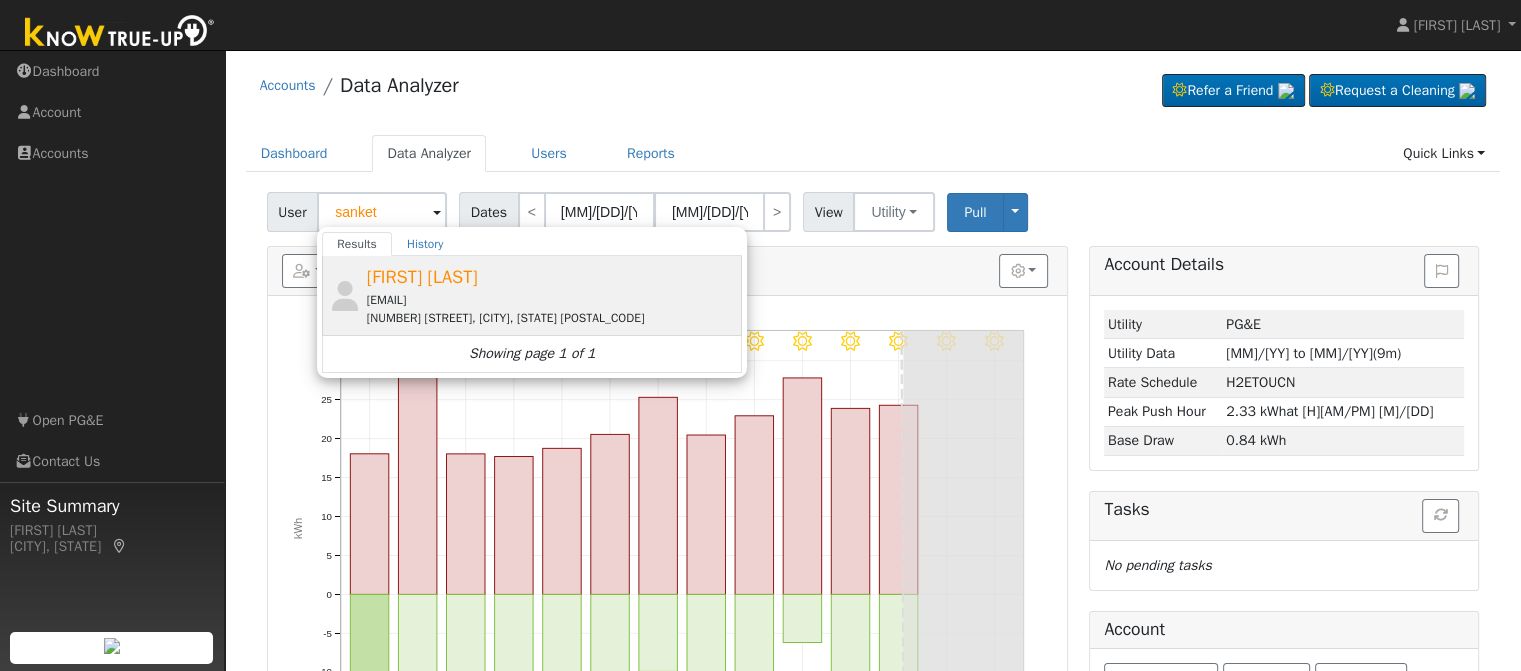 click on "[EMAIL]" at bounding box center [552, 300] 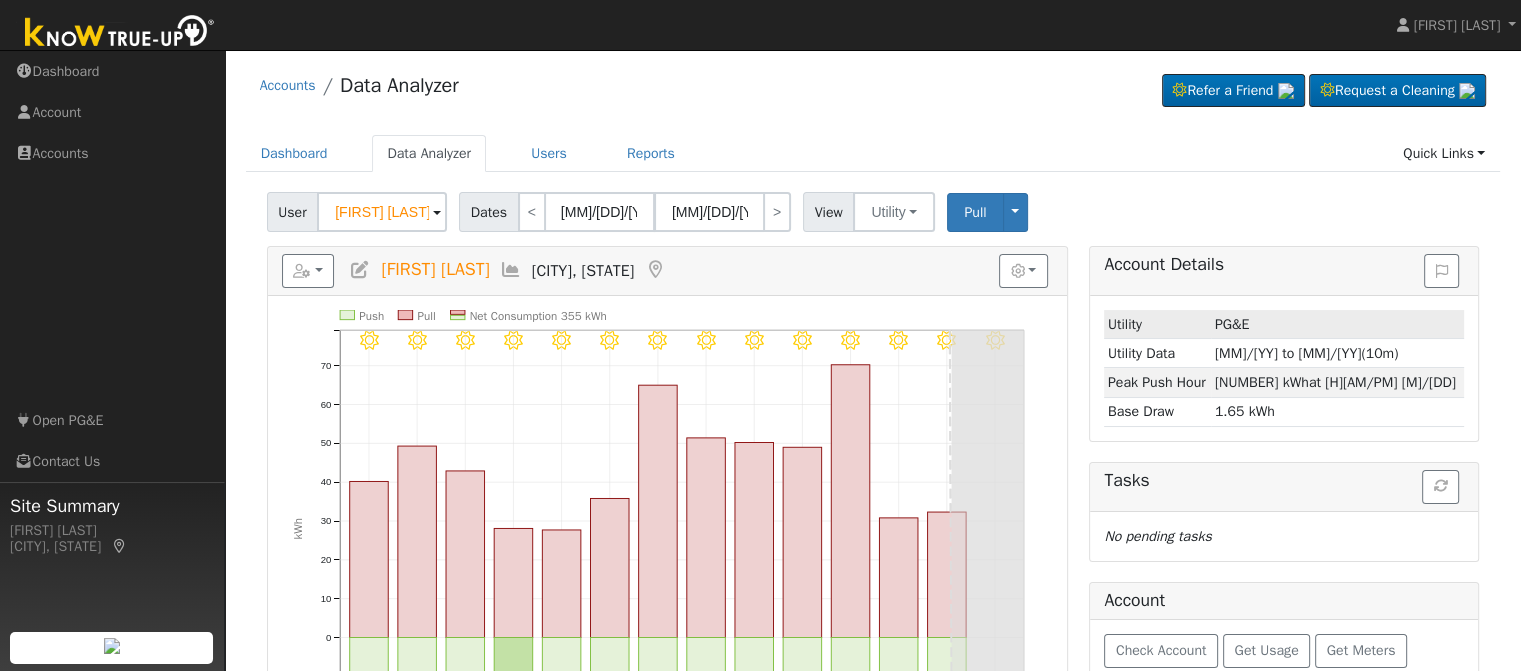 scroll, scrollTop: 133, scrollLeft: 0, axis: vertical 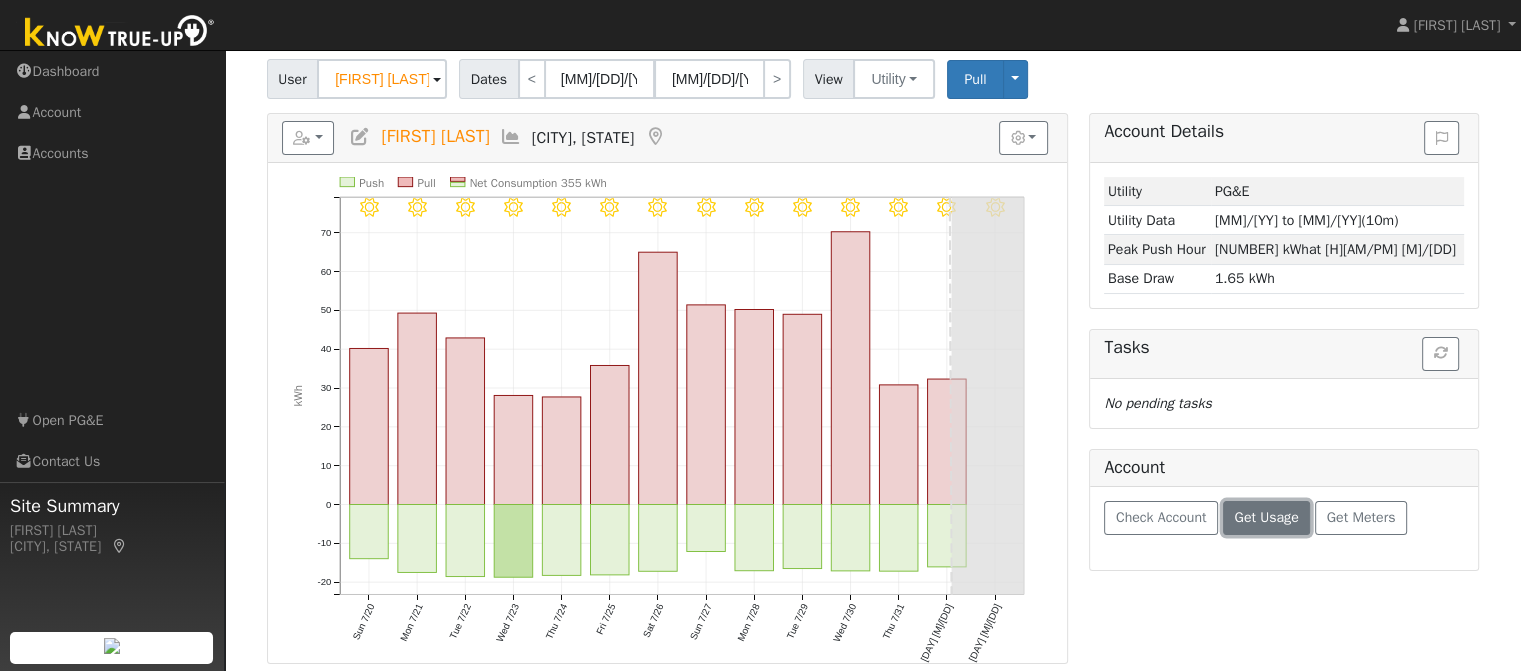 click on "Get Usage" at bounding box center (1266, 517) 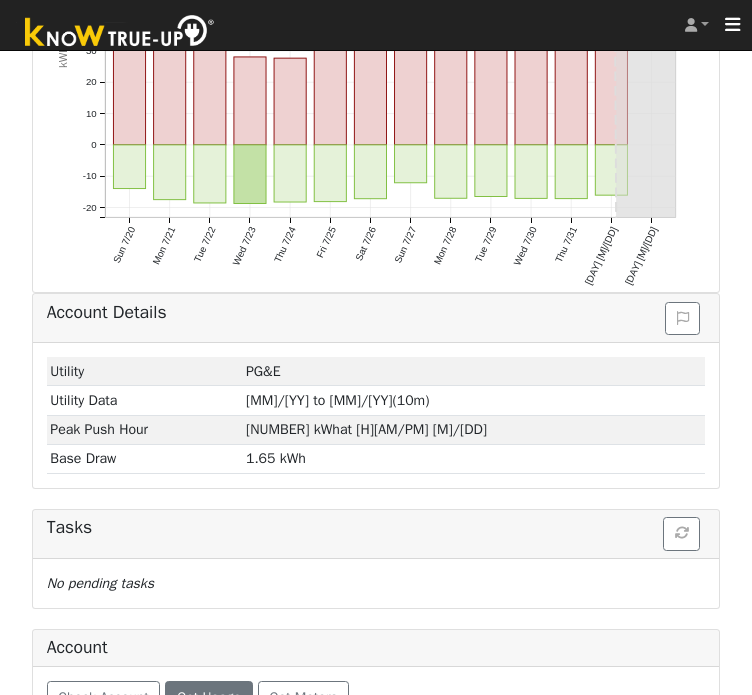 scroll, scrollTop: 794, scrollLeft: 0, axis: vertical 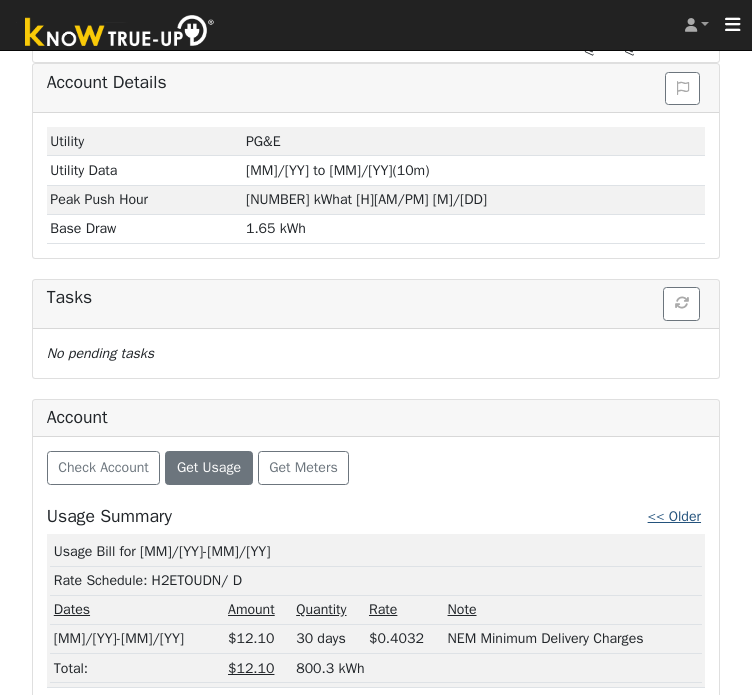 click on "<< Older" at bounding box center [674, 516] 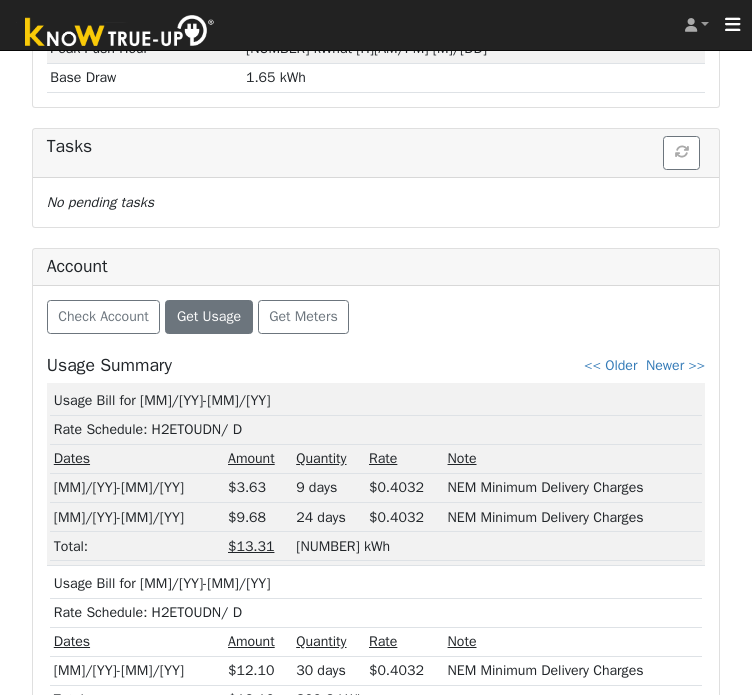 scroll, scrollTop: 976, scrollLeft: 0, axis: vertical 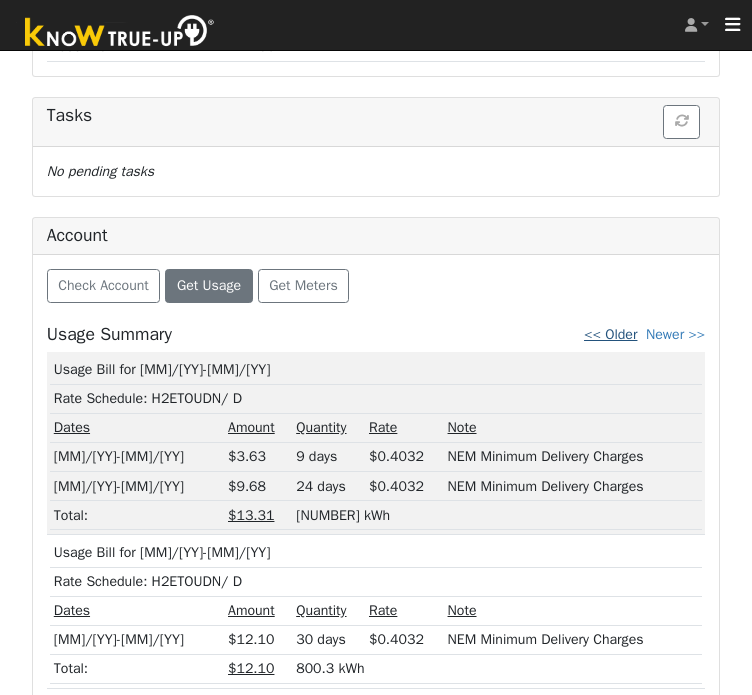 click on "<< Older" at bounding box center [610, 334] 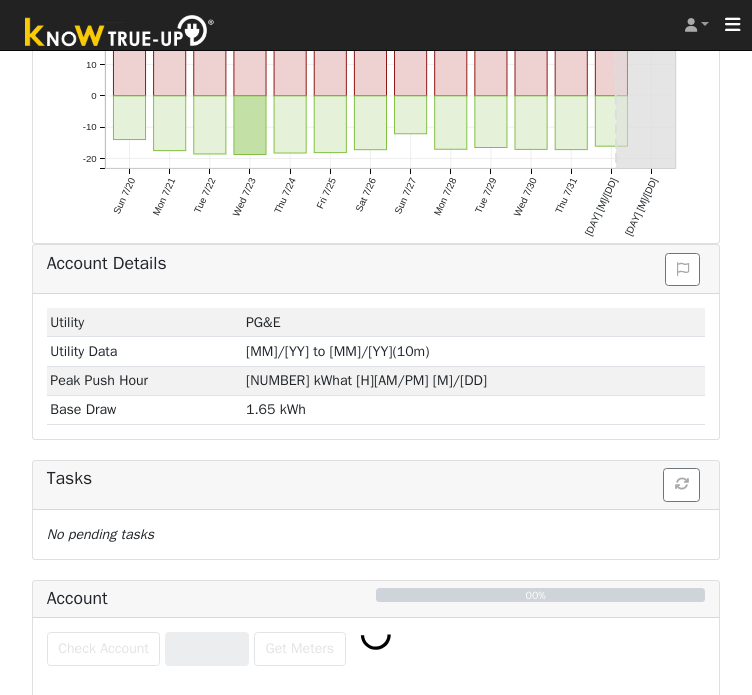 scroll, scrollTop: 976, scrollLeft: 0, axis: vertical 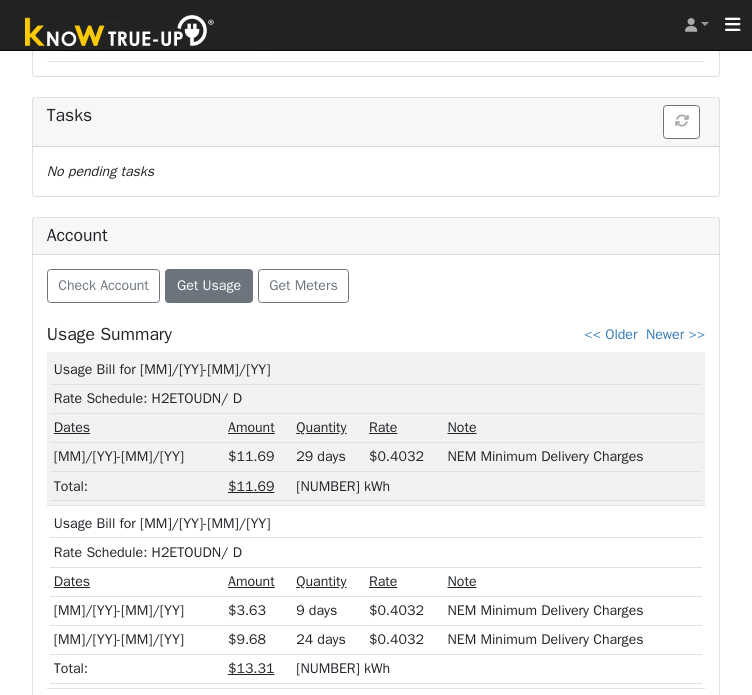 click on "Usage Bill for [MM]/[YY]-[MM]/[YY]" at bounding box center (376, 523) 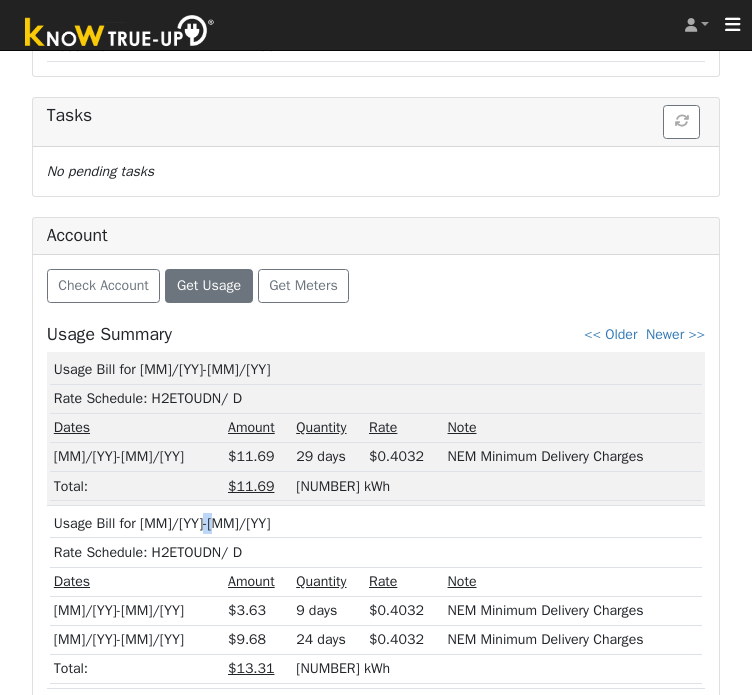 click on "Usage Bill for [MM]/[YY]-[MM]/[YY]" at bounding box center [376, 523] 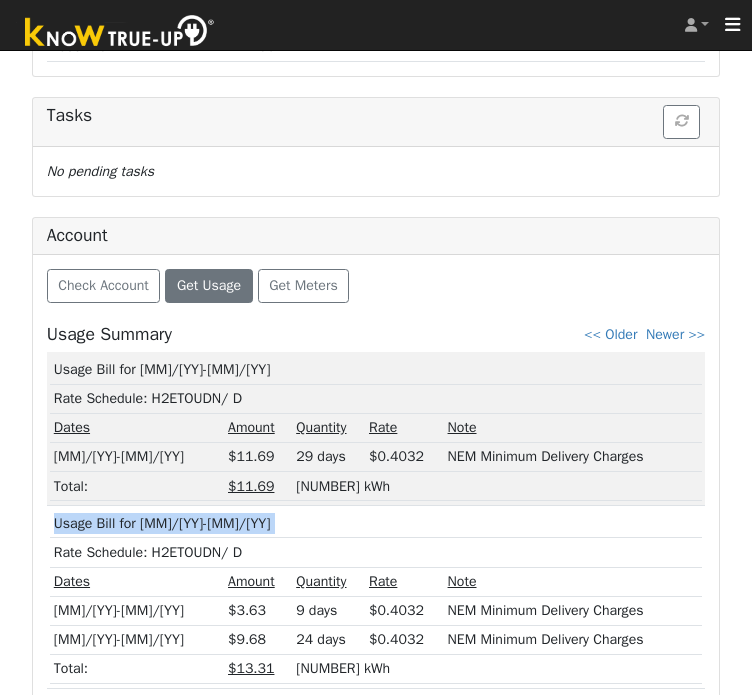 click on "Usage Bill for [MM]/[YY]-[MM]/[YY]" at bounding box center [376, 523] 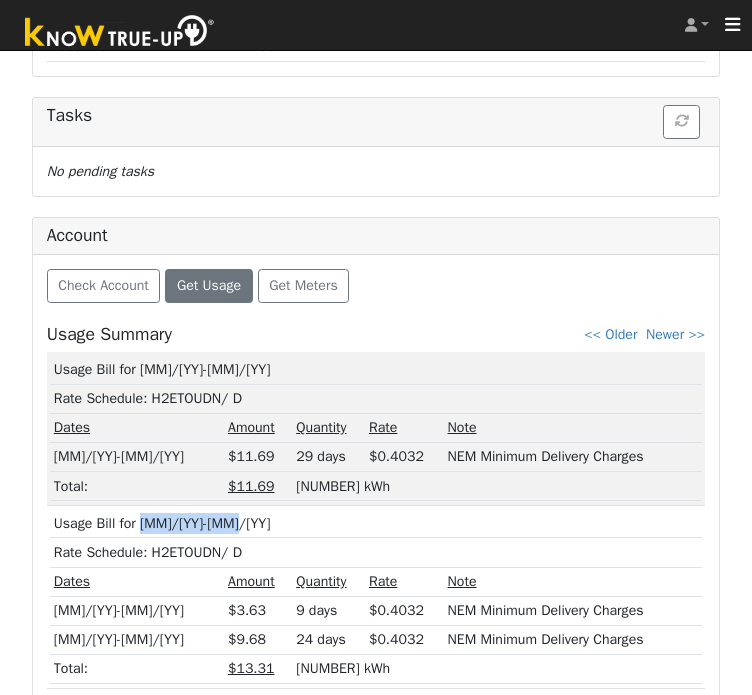 drag, startPoint x: 240, startPoint y: 514, endPoint x: 140, endPoint y: 509, distance: 100.12492 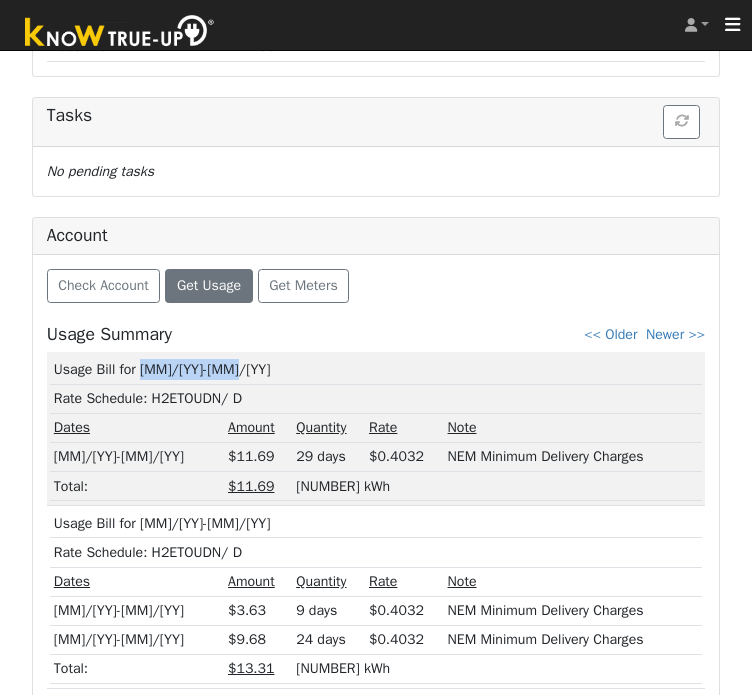 drag, startPoint x: 239, startPoint y: 363, endPoint x: 140, endPoint y: 363, distance: 99 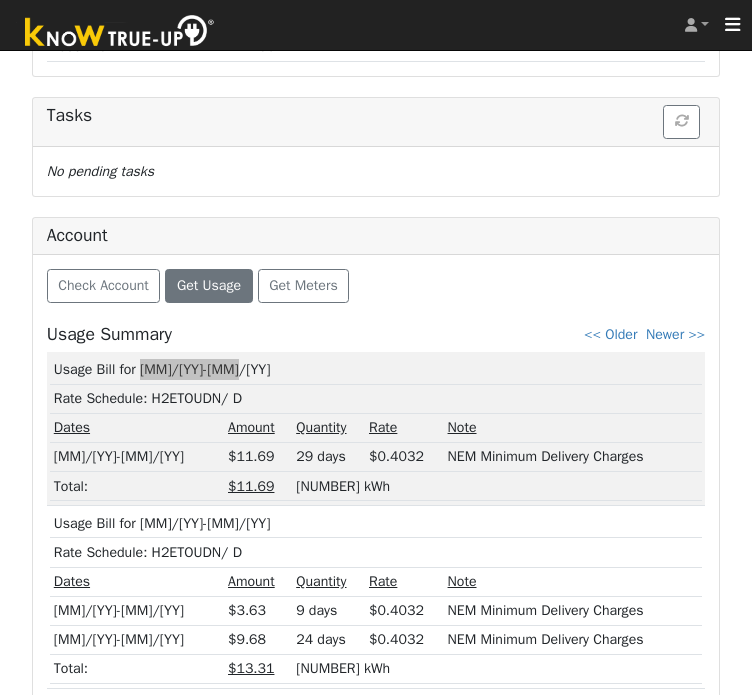 scroll, scrollTop: 975, scrollLeft: 0, axis: vertical 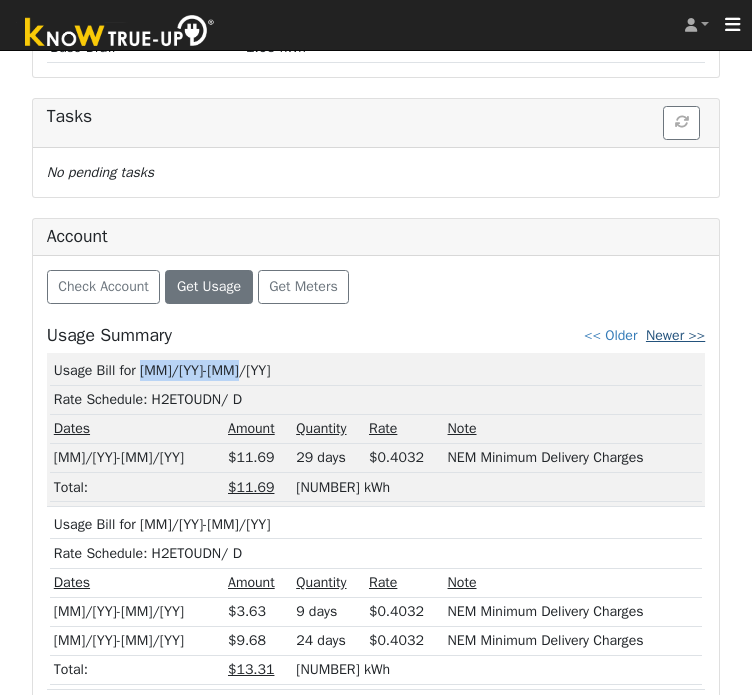 click on "Newer >>" at bounding box center (675, 335) 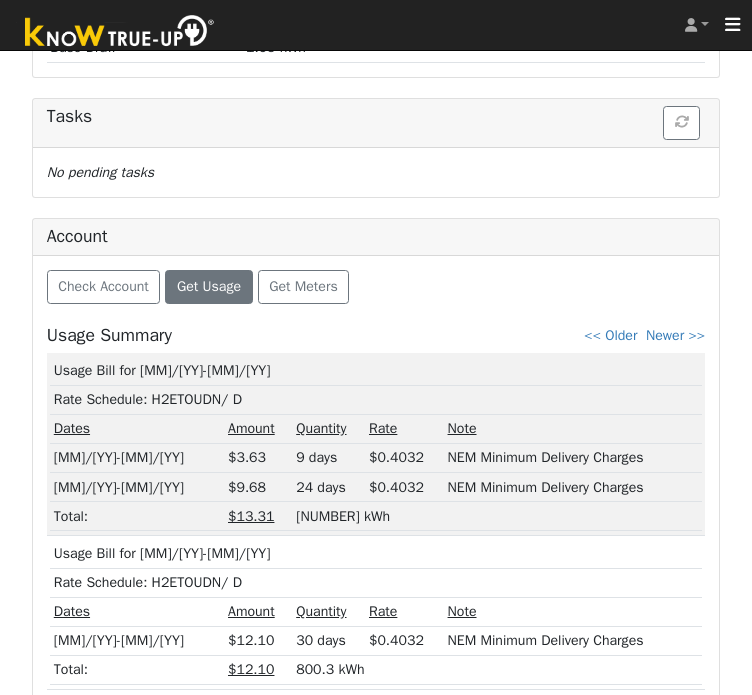 scroll, scrollTop: 976, scrollLeft: 0, axis: vertical 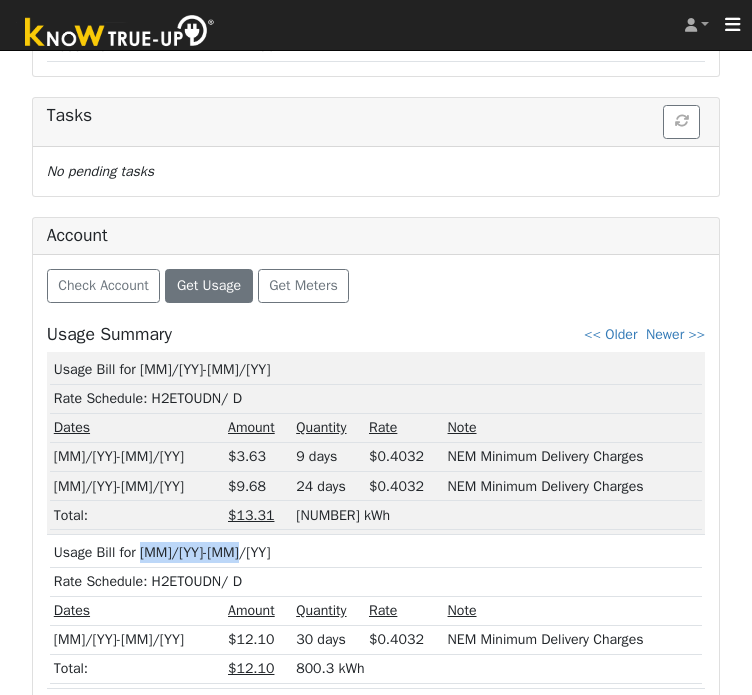 drag, startPoint x: 140, startPoint y: 550, endPoint x: 236, endPoint y: 549, distance: 96.00521 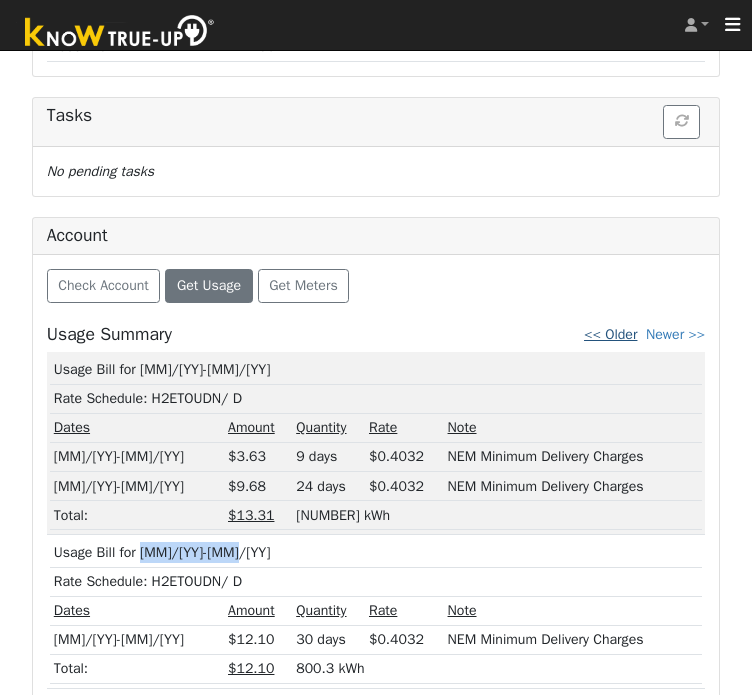 click on "<< Older" at bounding box center (610, 334) 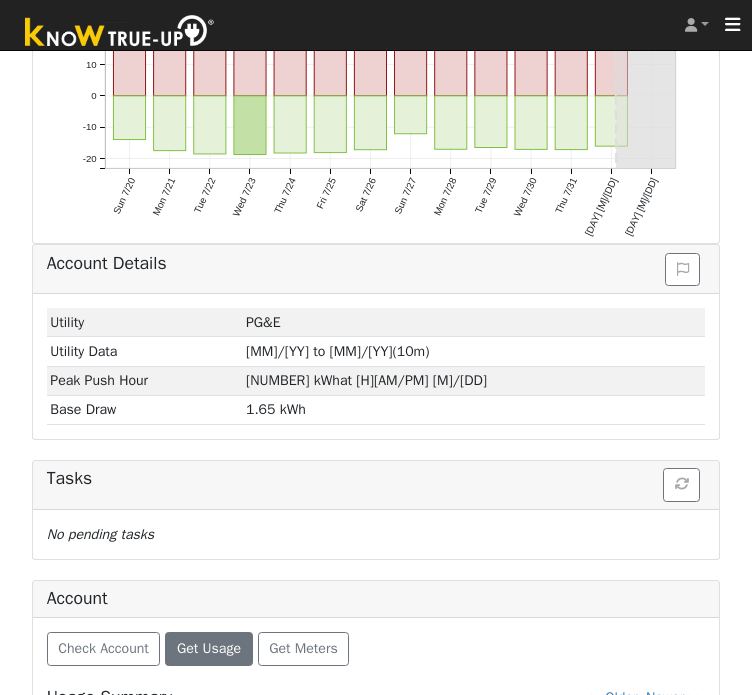 scroll, scrollTop: 976, scrollLeft: 0, axis: vertical 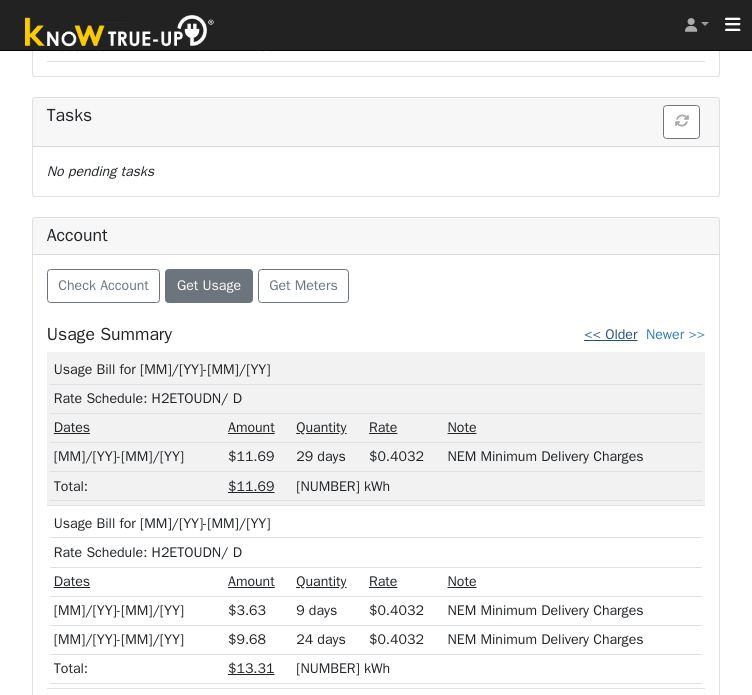 click on "<< Older" at bounding box center [610, 334] 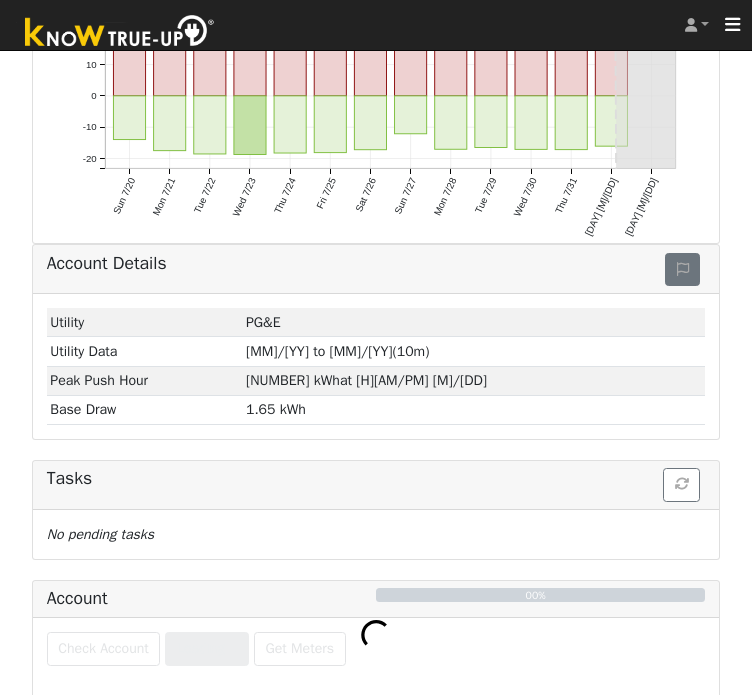 scroll, scrollTop: 947, scrollLeft: 0, axis: vertical 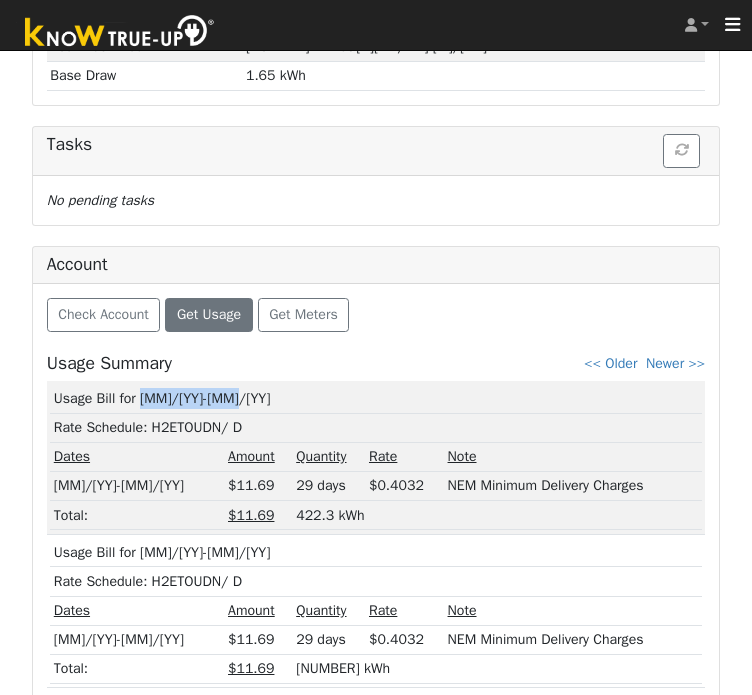 drag, startPoint x: 242, startPoint y: 396, endPoint x: 143, endPoint y: 392, distance: 99.08077 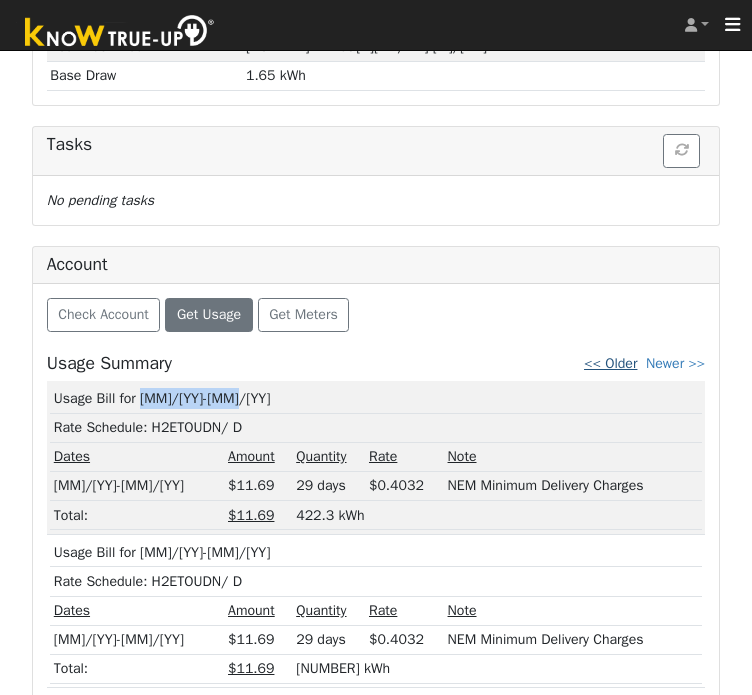 click on "<< Older" at bounding box center [610, 363] 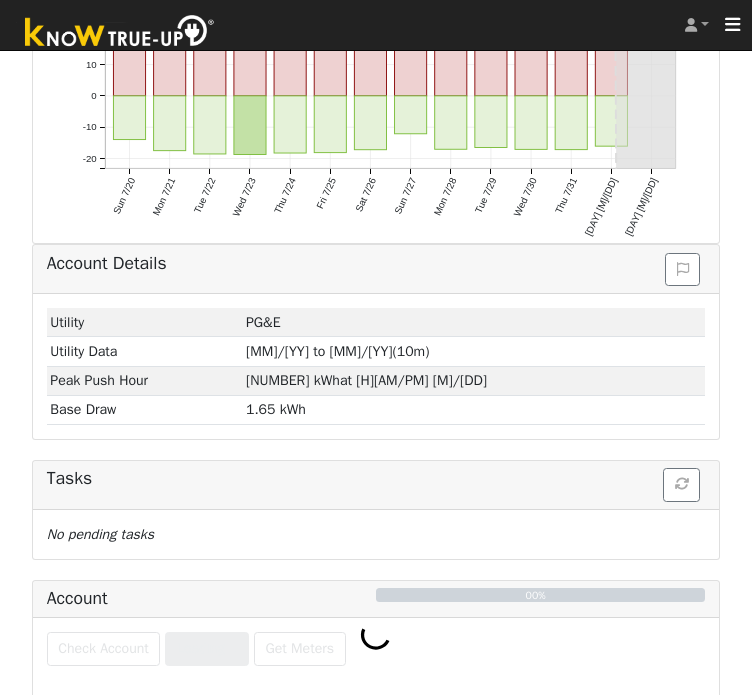 scroll, scrollTop: 947, scrollLeft: 0, axis: vertical 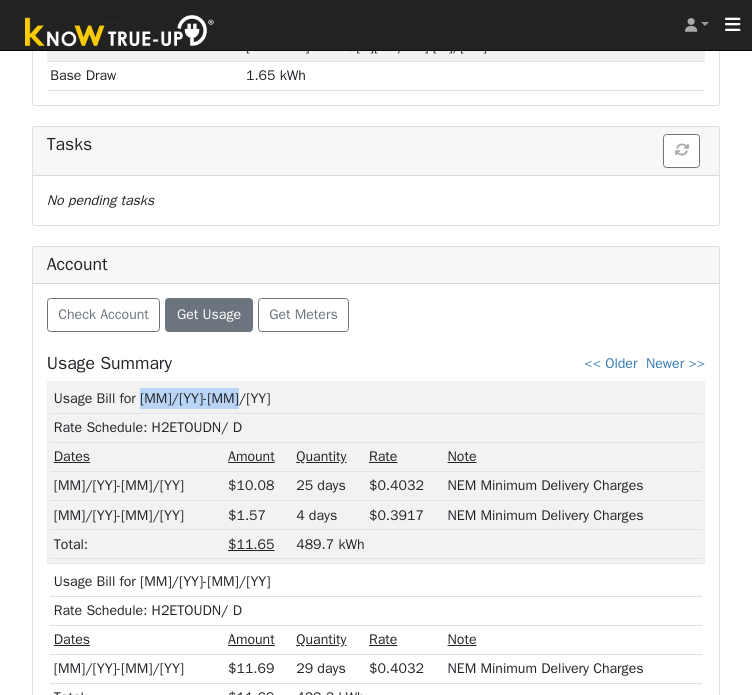 drag, startPoint x: 245, startPoint y: 393, endPoint x: 141, endPoint y: 384, distance: 104.388695 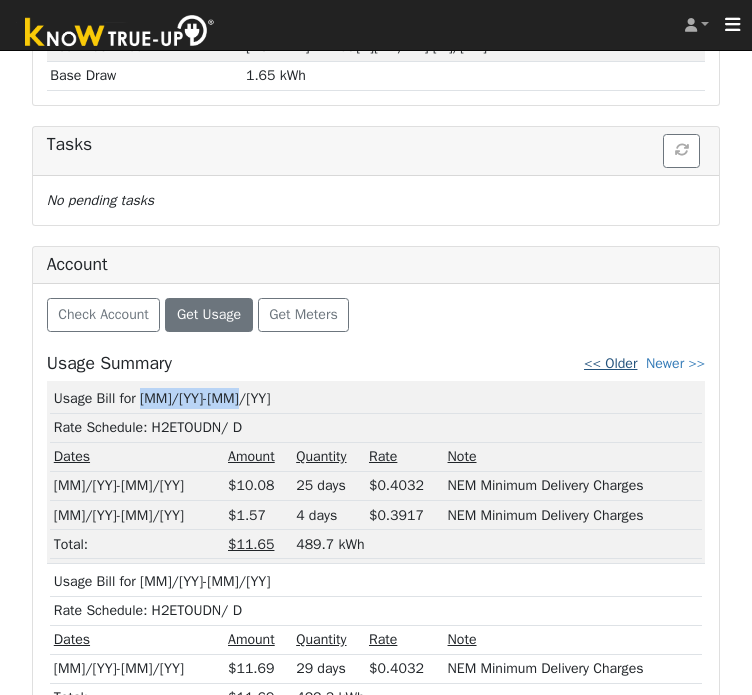 click on "<< Older" at bounding box center [610, 363] 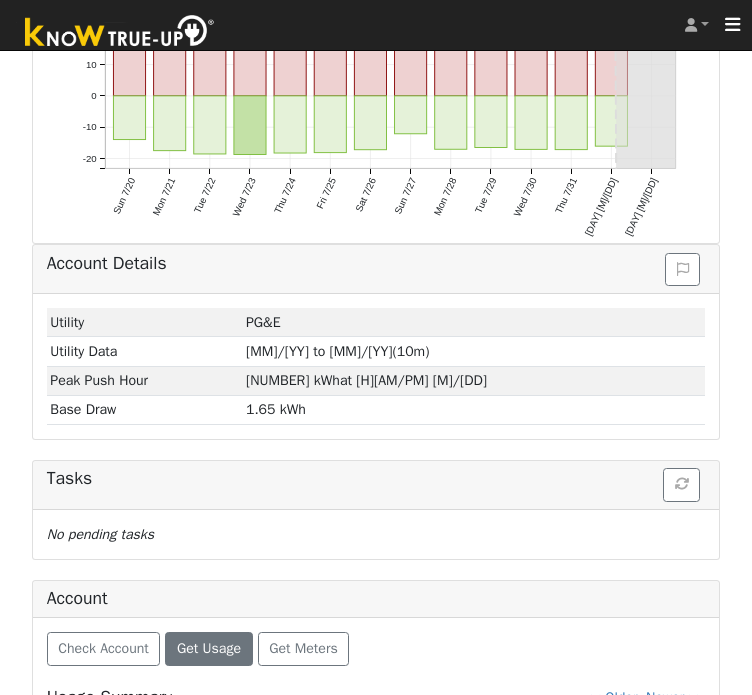 scroll, scrollTop: 947, scrollLeft: 0, axis: vertical 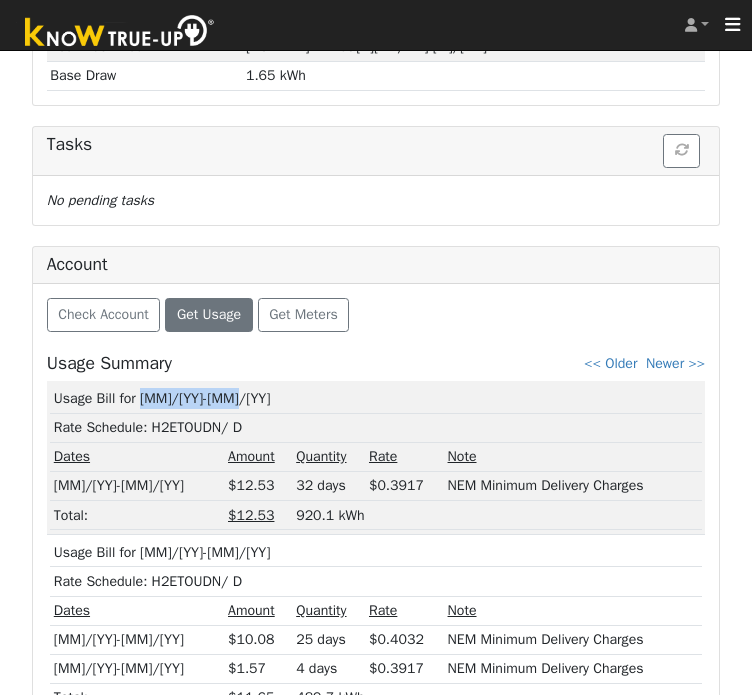 drag, startPoint x: 236, startPoint y: 391, endPoint x: 139, endPoint y: 399, distance: 97.32934 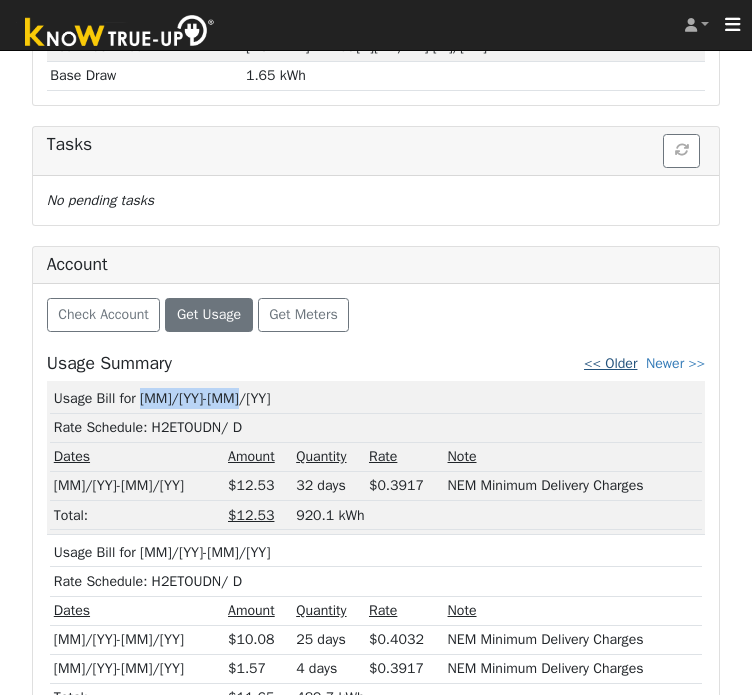 click on "<< Older" at bounding box center (610, 363) 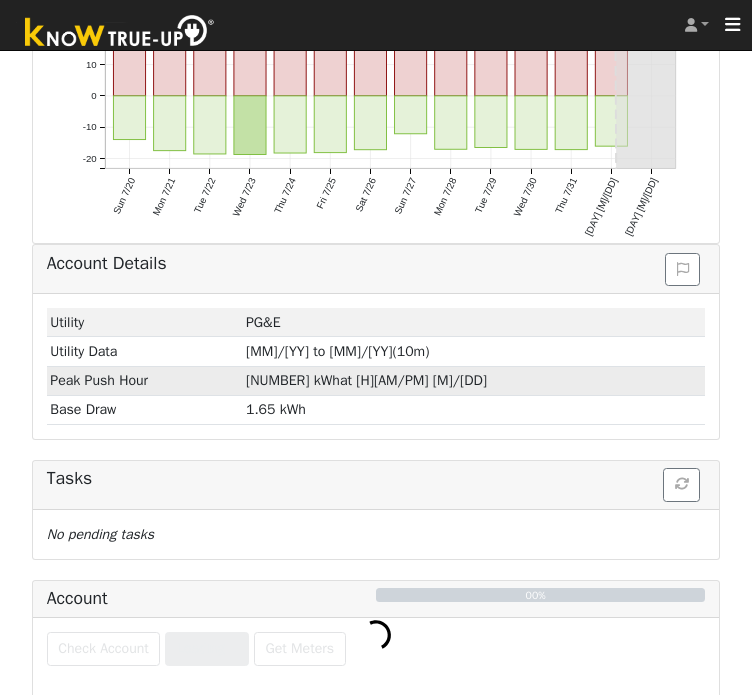 scroll, scrollTop: 947, scrollLeft: 0, axis: vertical 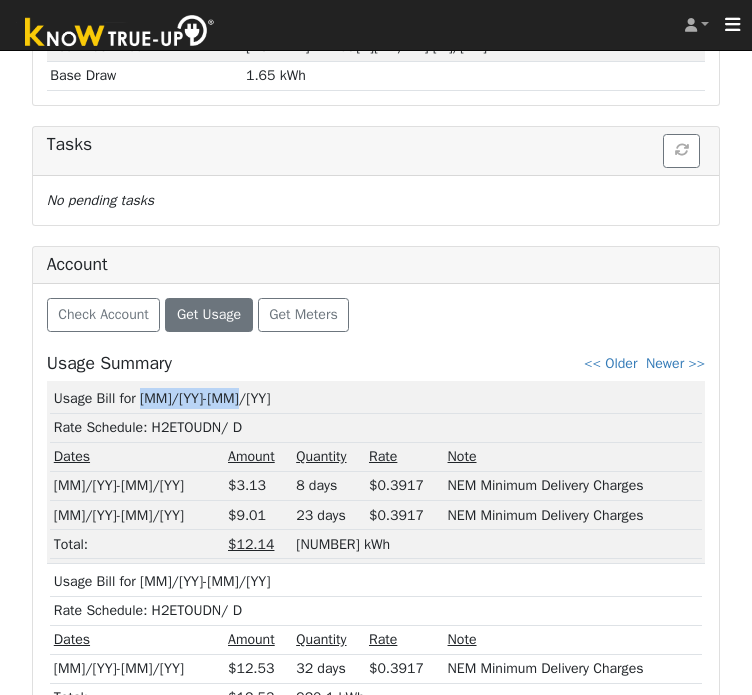 drag, startPoint x: 243, startPoint y: 391, endPoint x: 143, endPoint y: 394, distance: 100.04499 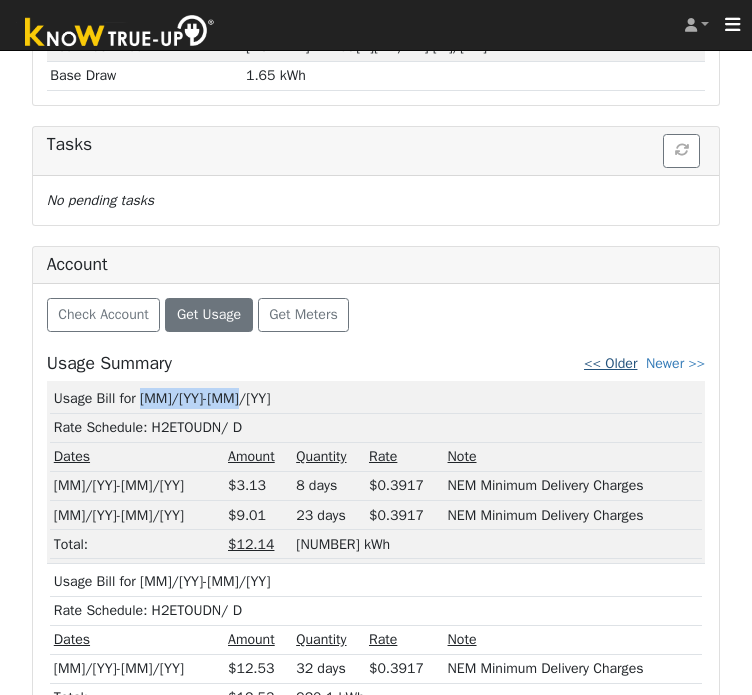 click on "<< Older" at bounding box center (610, 363) 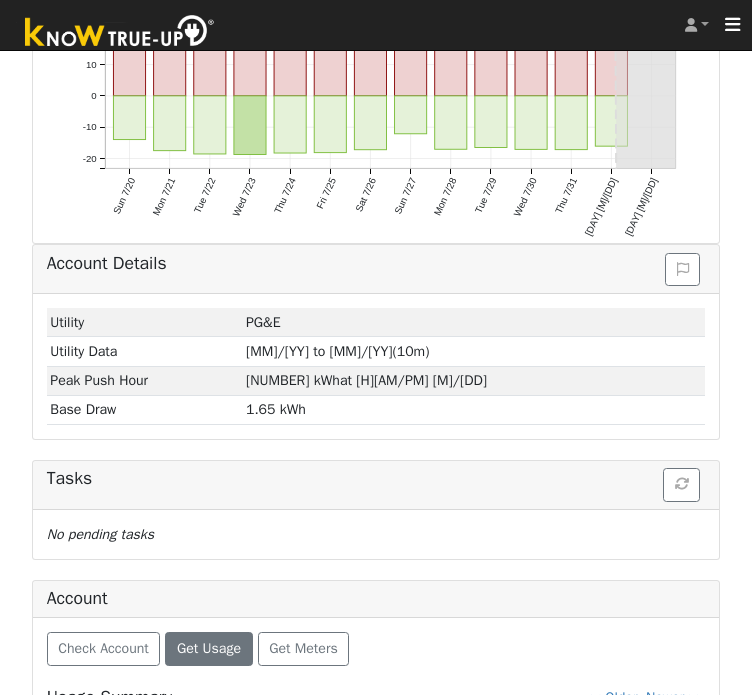 scroll, scrollTop: 947, scrollLeft: 0, axis: vertical 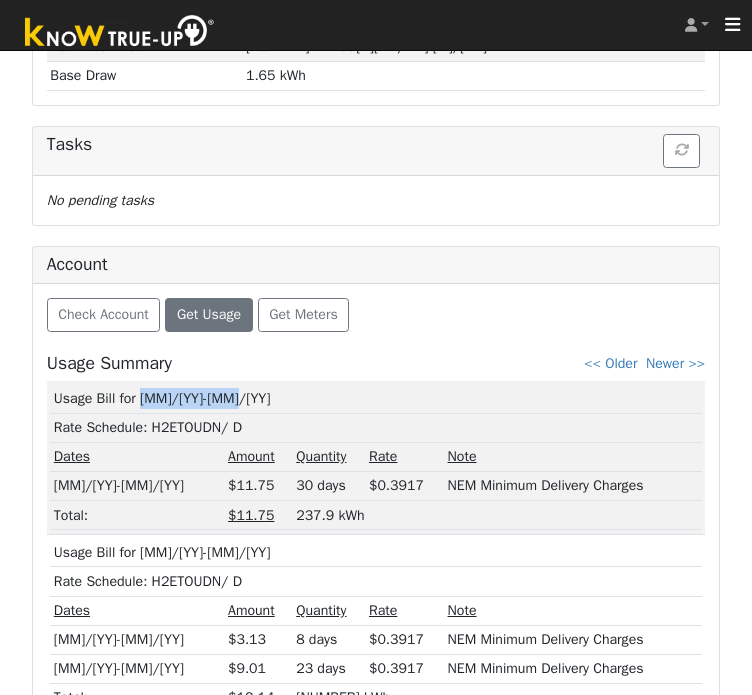 drag, startPoint x: 235, startPoint y: 391, endPoint x: 142, endPoint y: 391, distance: 93 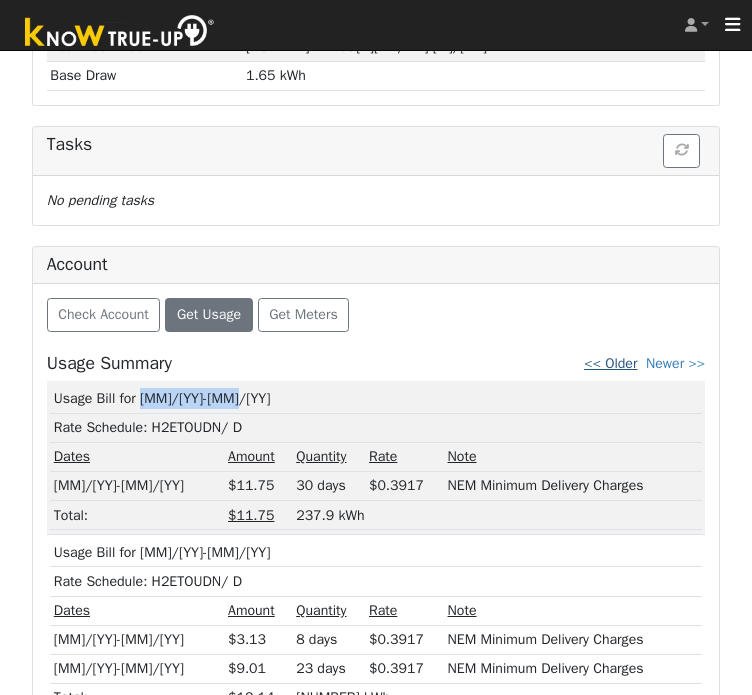 click on "<< Older" at bounding box center [610, 363] 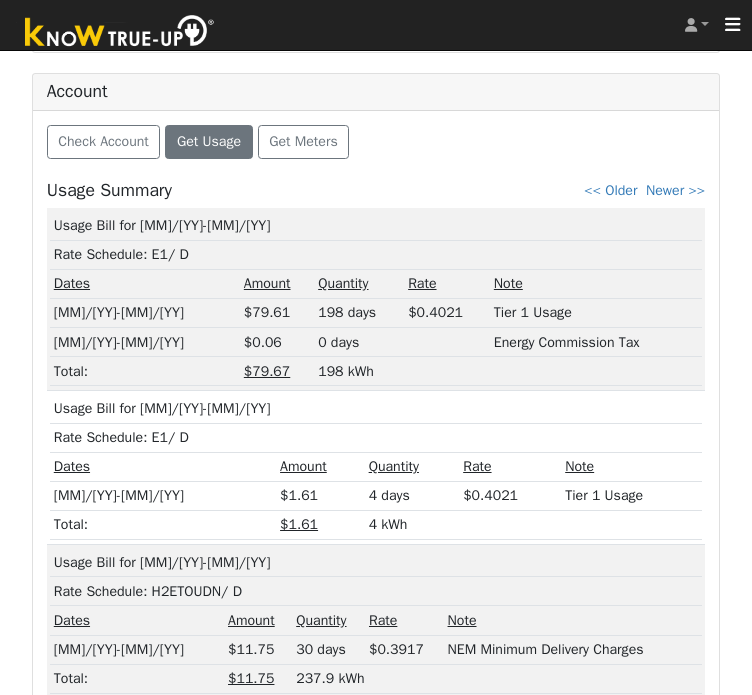 scroll, scrollTop: 1128, scrollLeft: 0, axis: vertical 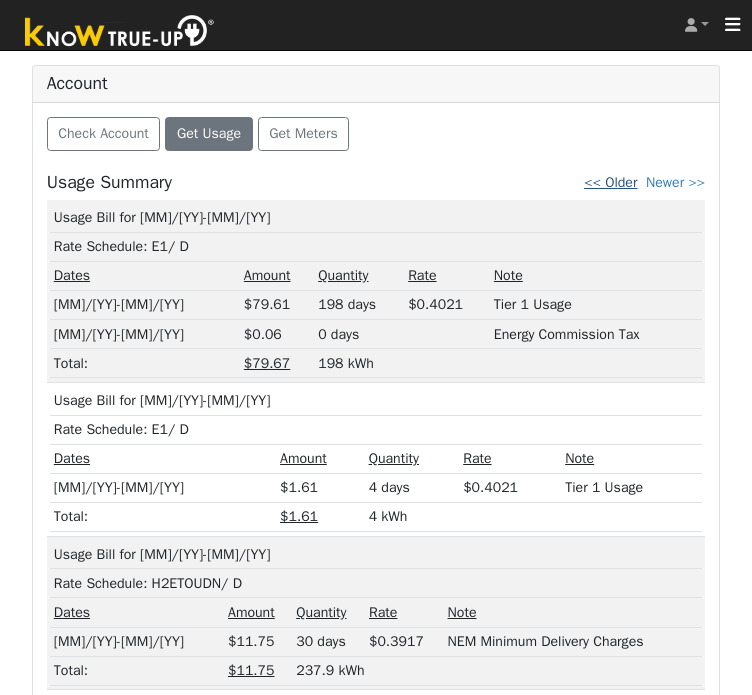 click on "<< Older" at bounding box center [610, 182] 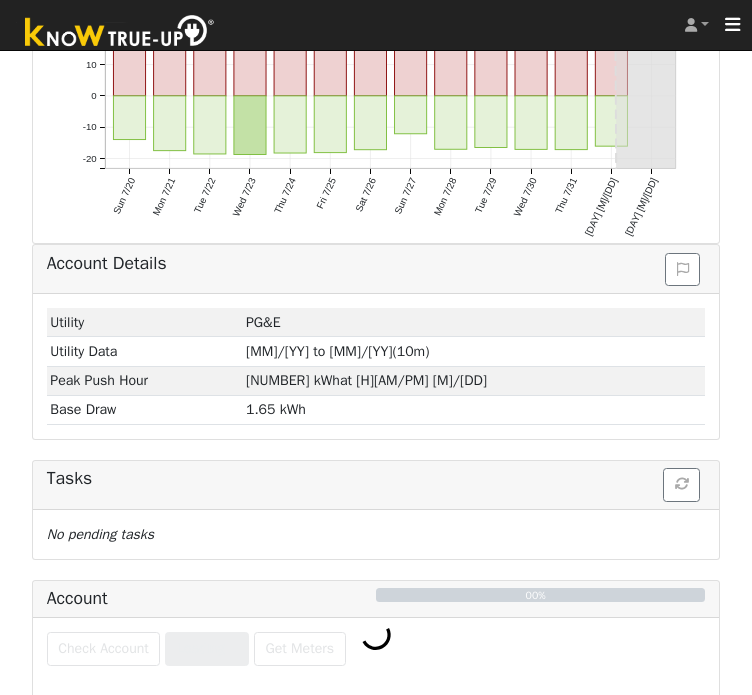 scroll, scrollTop: 823, scrollLeft: 0, axis: vertical 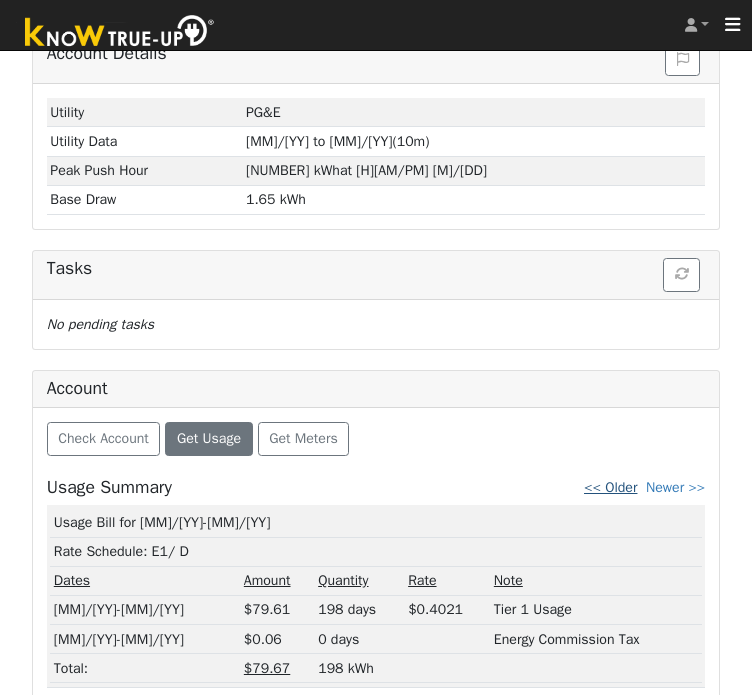 click on "<< Older" at bounding box center (610, 487) 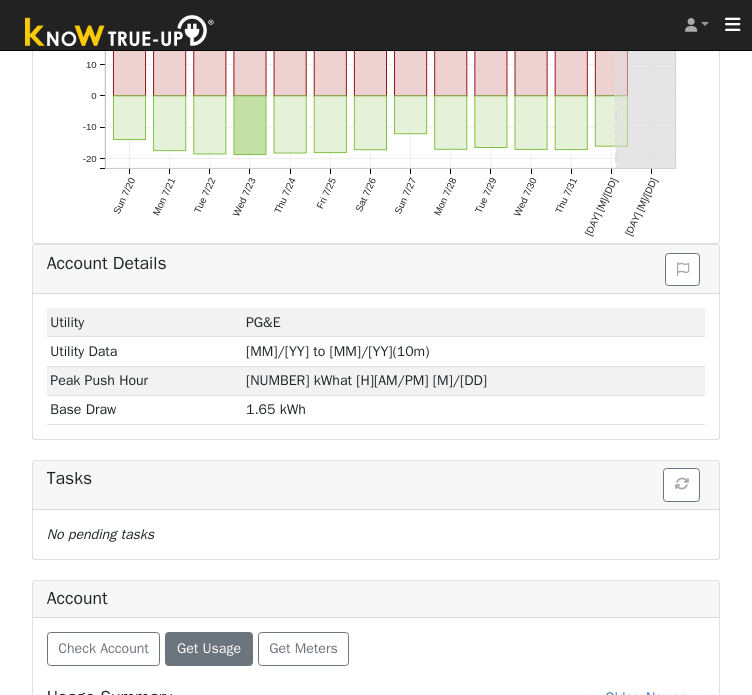 scroll, scrollTop: 671, scrollLeft: 0, axis: vertical 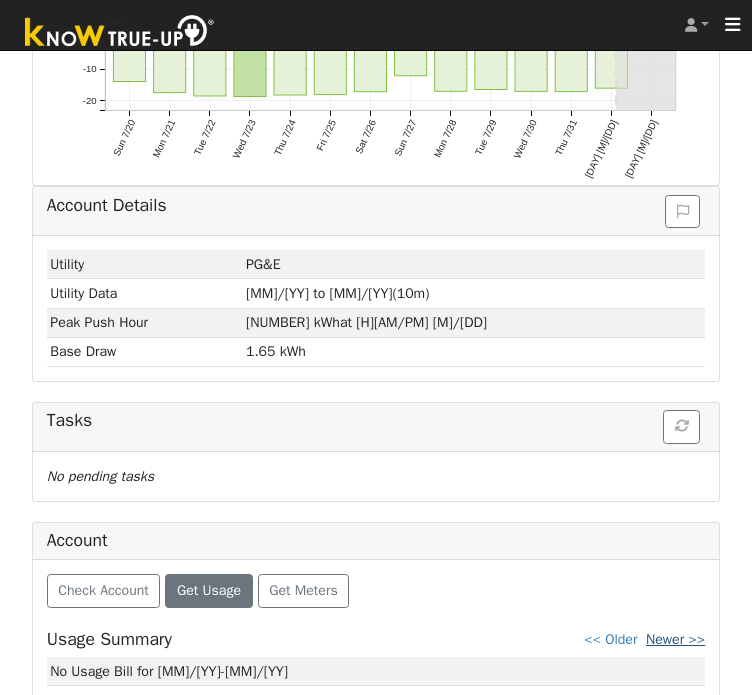 click on "Newer >>" at bounding box center [675, 639] 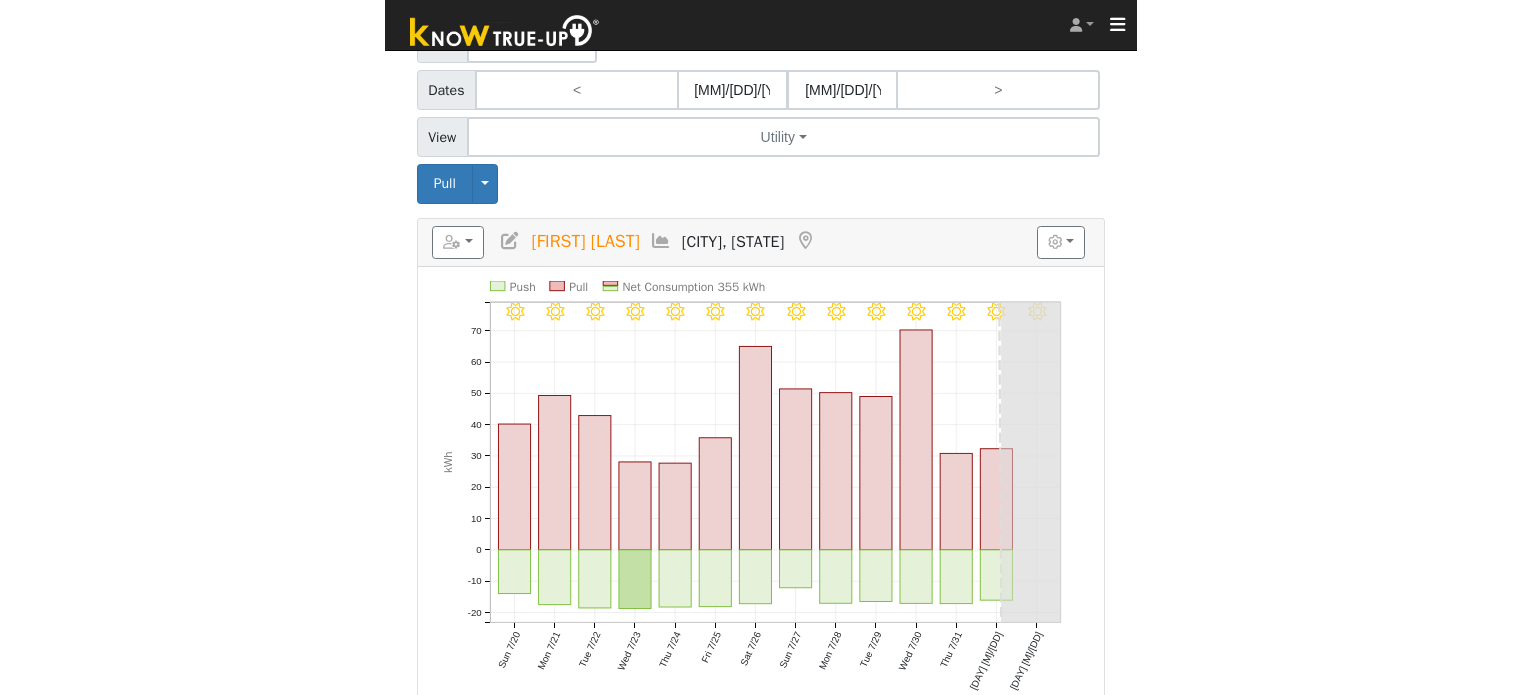 scroll, scrollTop: 0, scrollLeft: 0, axis: both 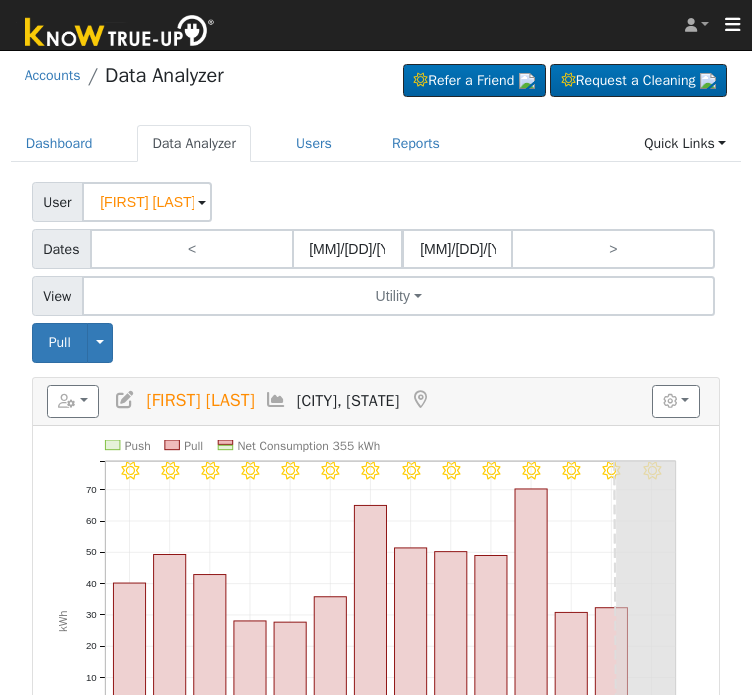 click at bounding box center (125, 400) 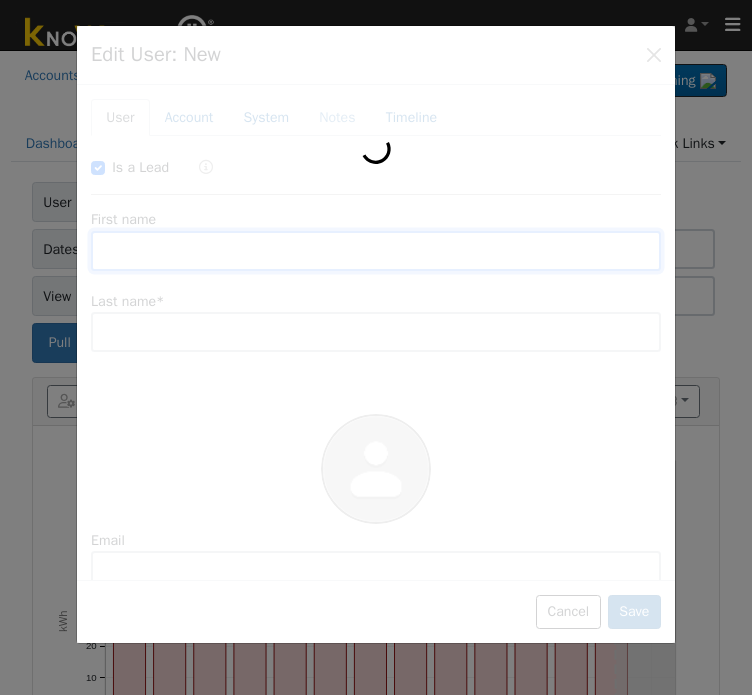 checkbox on "true" 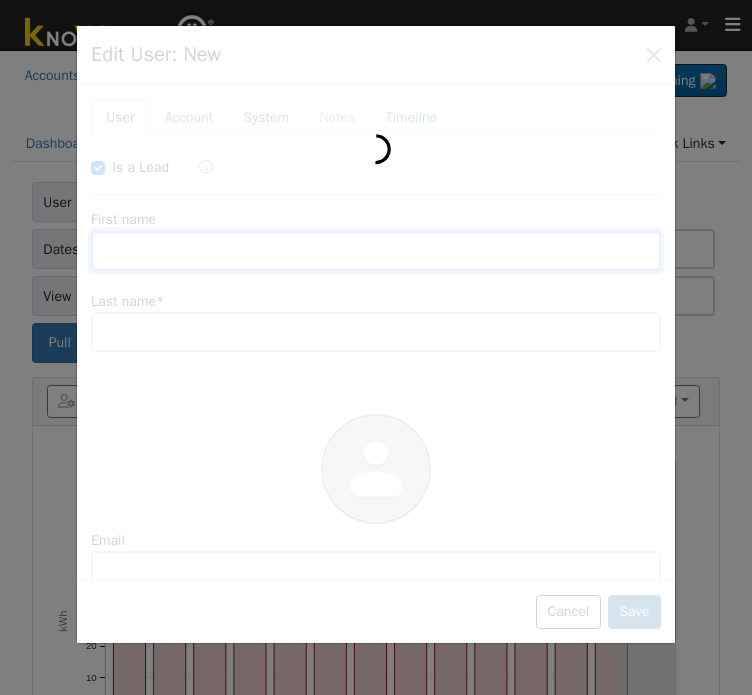 type on "[FIRST]" 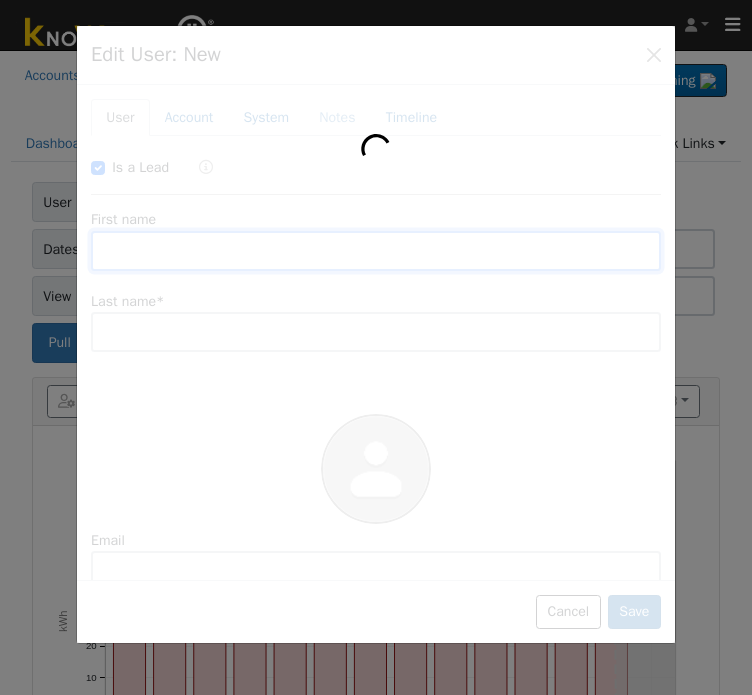 type on "[LAST]" 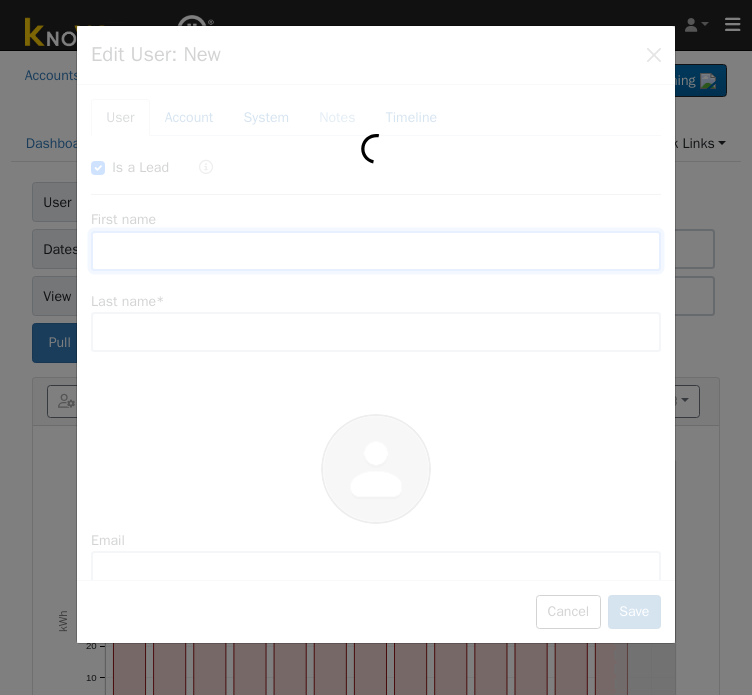 type on "[EMAIL]" 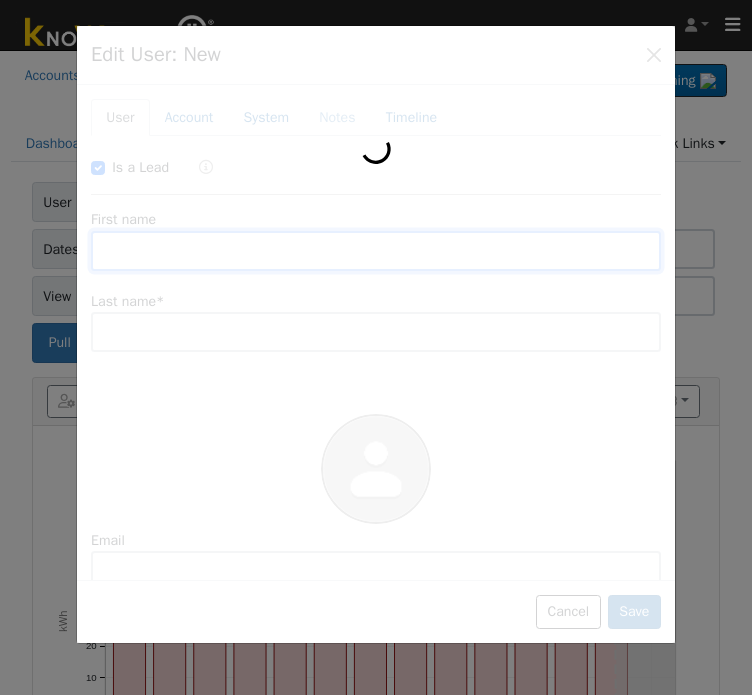 type on "Default Account" 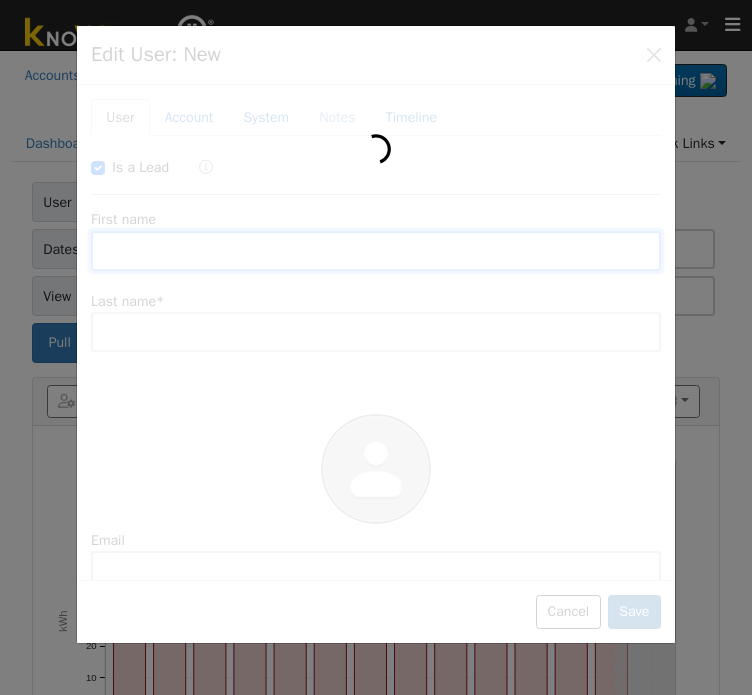 type on "[NUMBER] [STREET]" 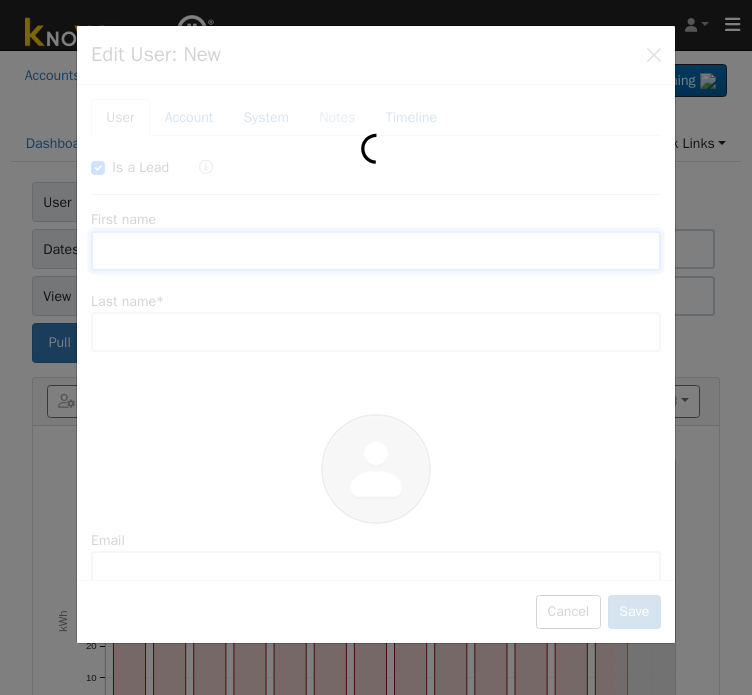 type on "Clovis" 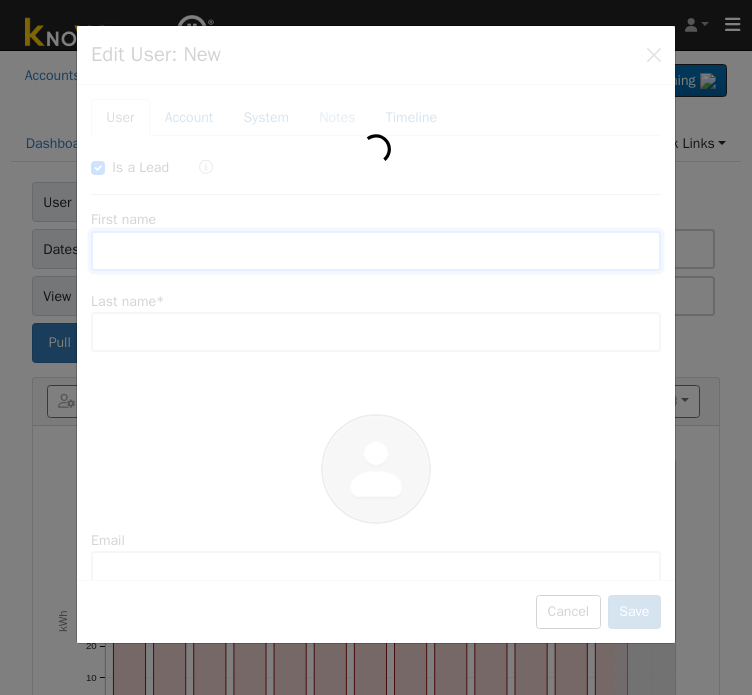 type on "CA" 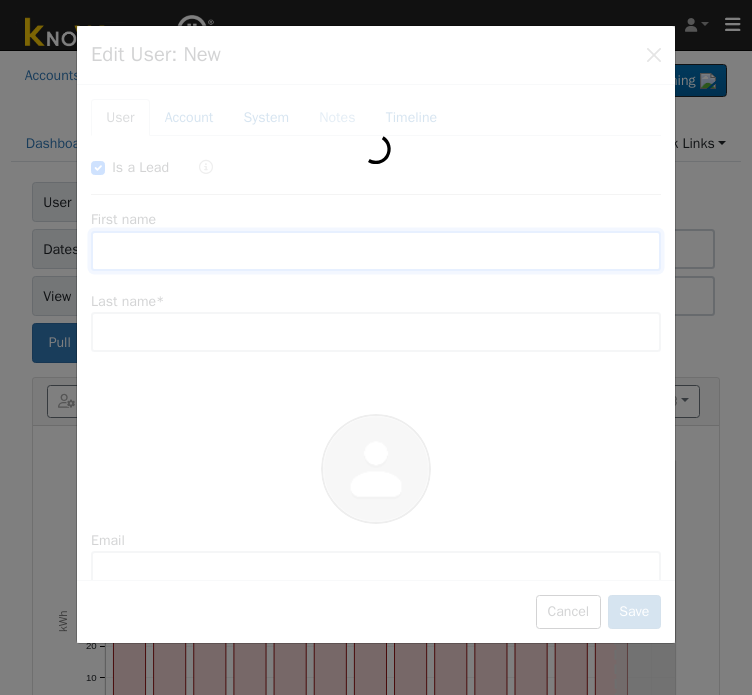 type on "93619" 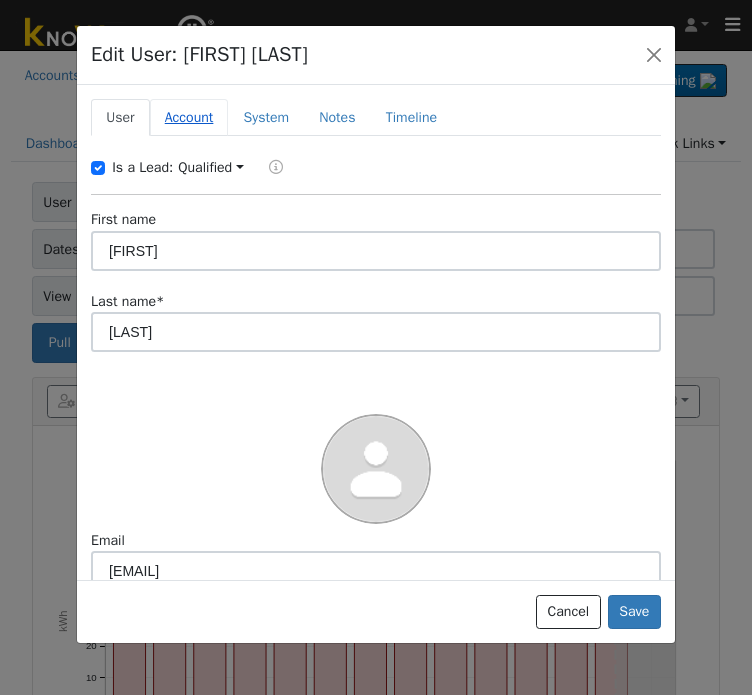 click on "Account" at bounding box center (189, 117) 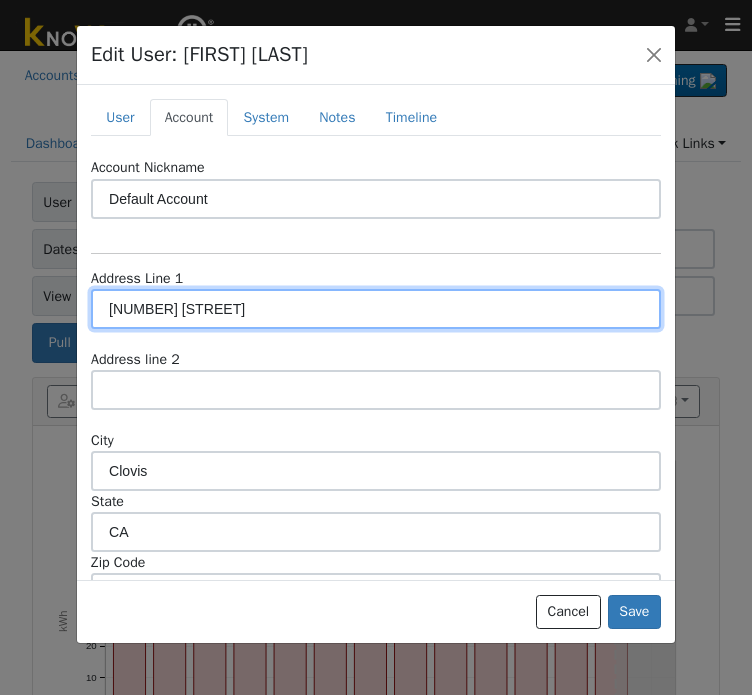 click on "[NUMBER] [STREET]" at bounding box center (376, 309) 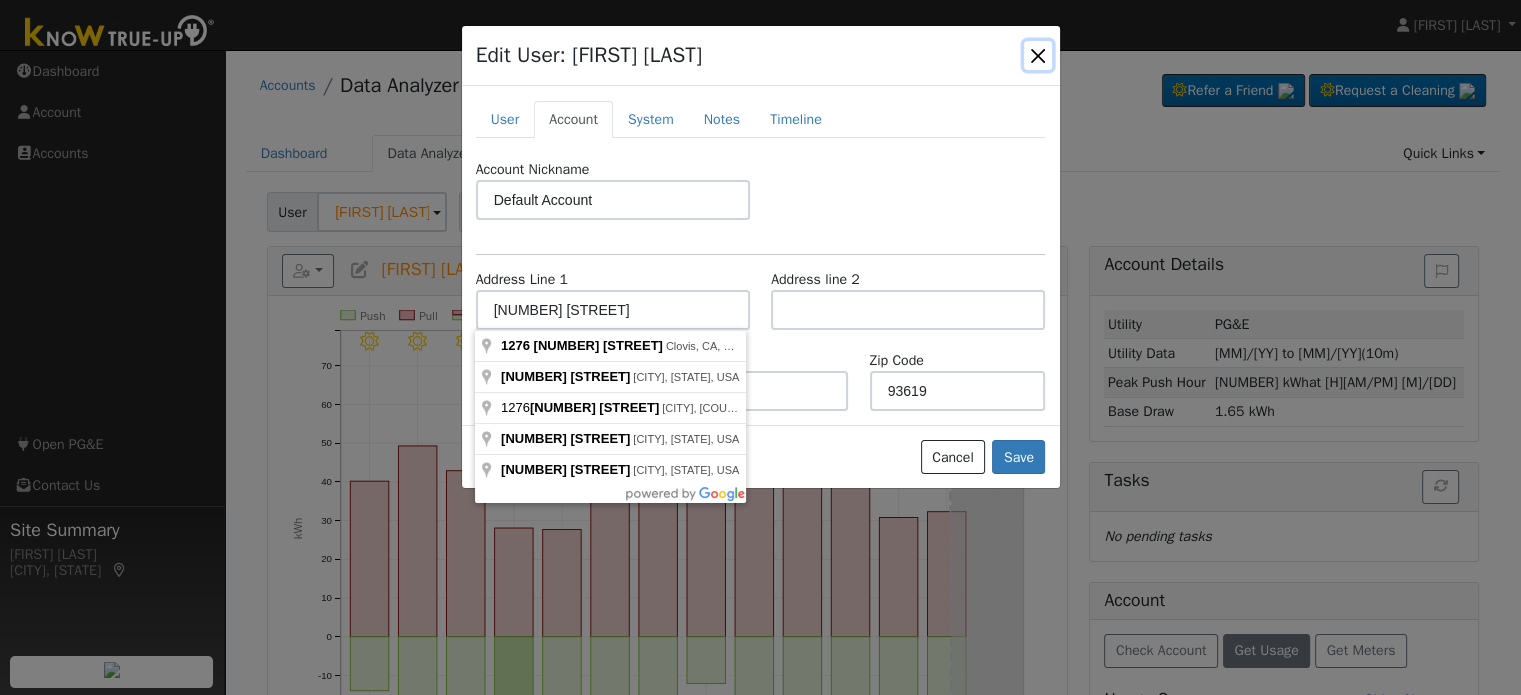 click at bounding box center [1038, 55] 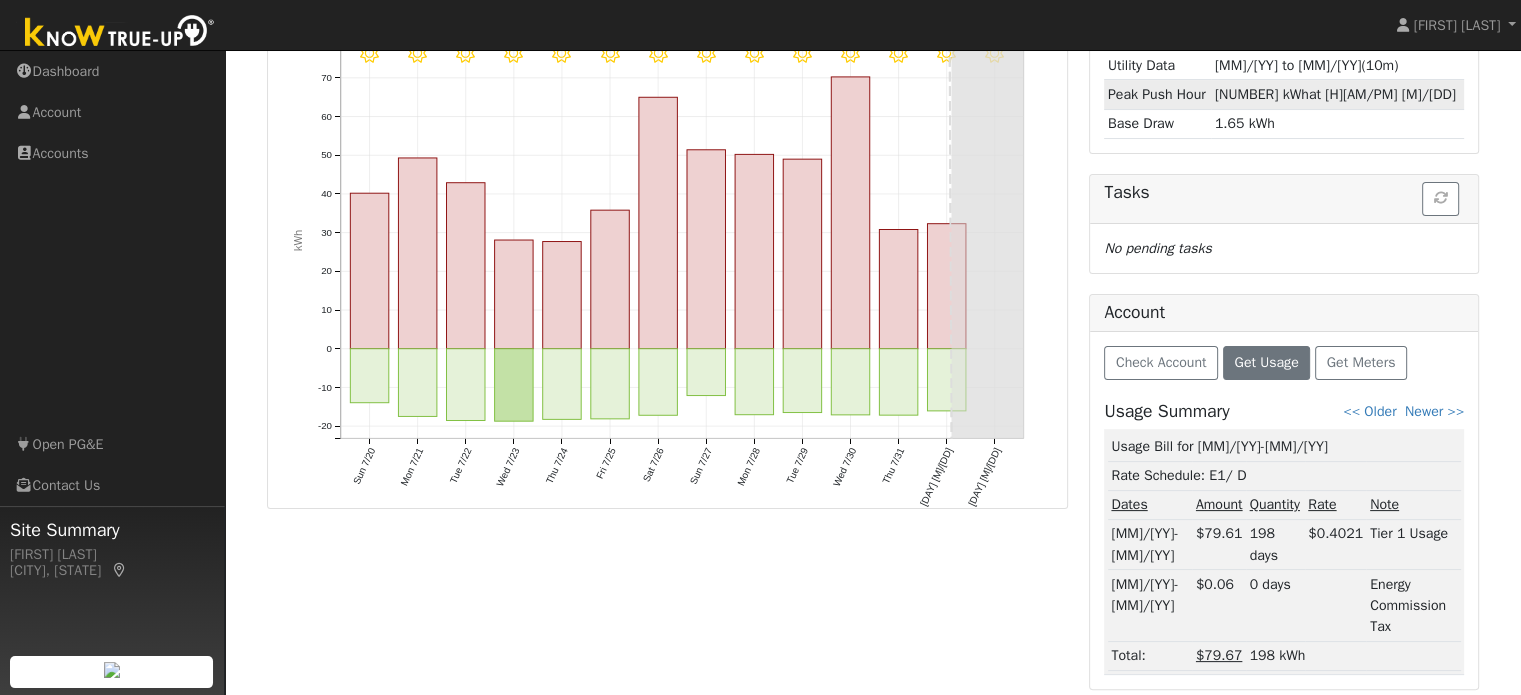 scroll, scrollTop: 0, scrollLeft: 0, axis: both 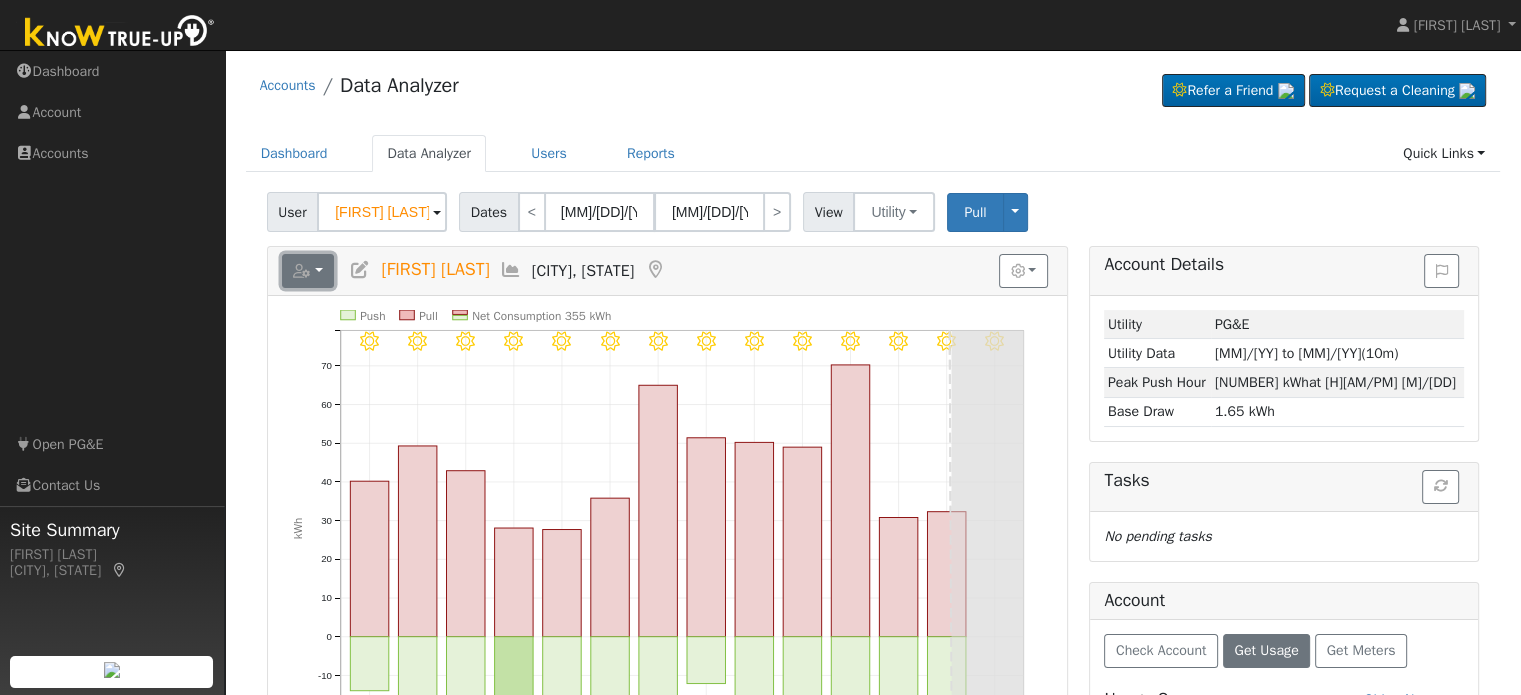 click at bounding box center (308, 271) 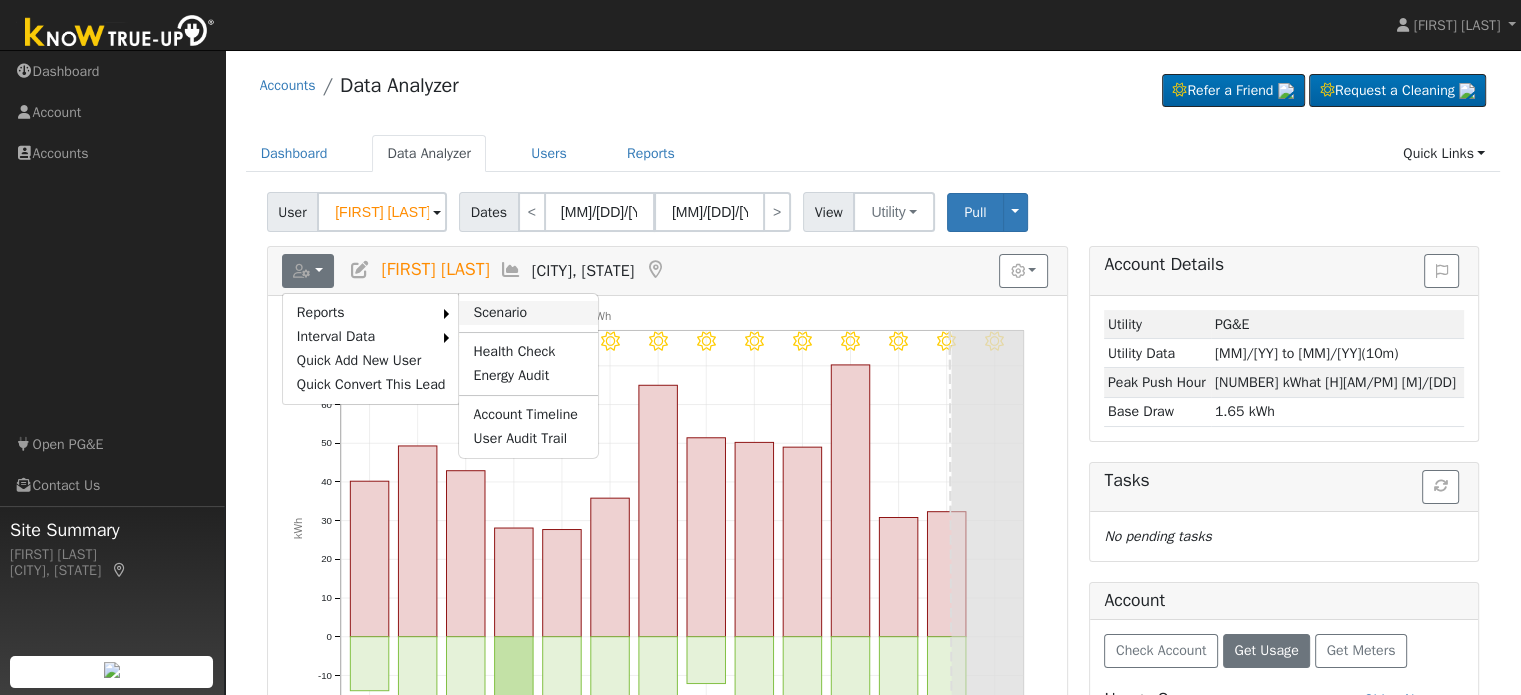 click on "Scenario" at bounding box center (528, 313) 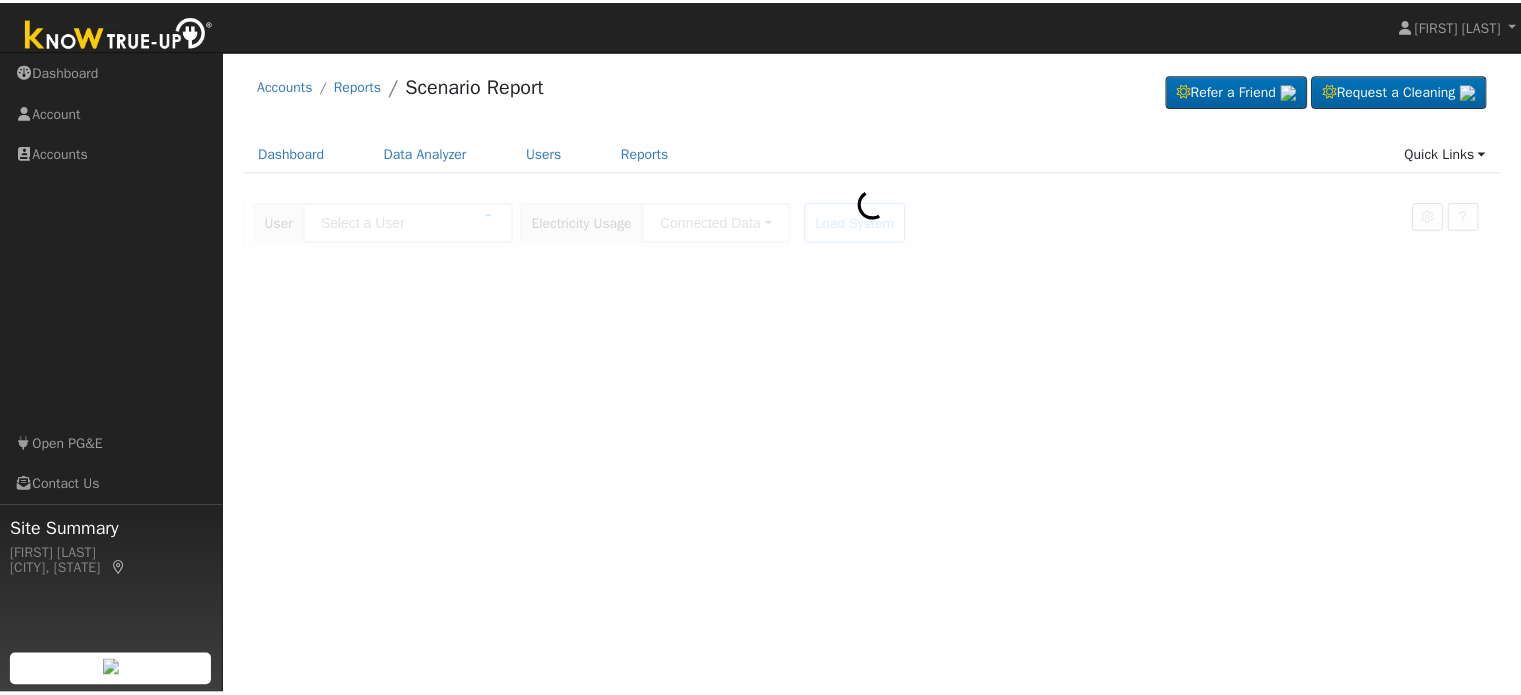 scroll, scrollTop: 0, scrollLeft: 0, axis: both 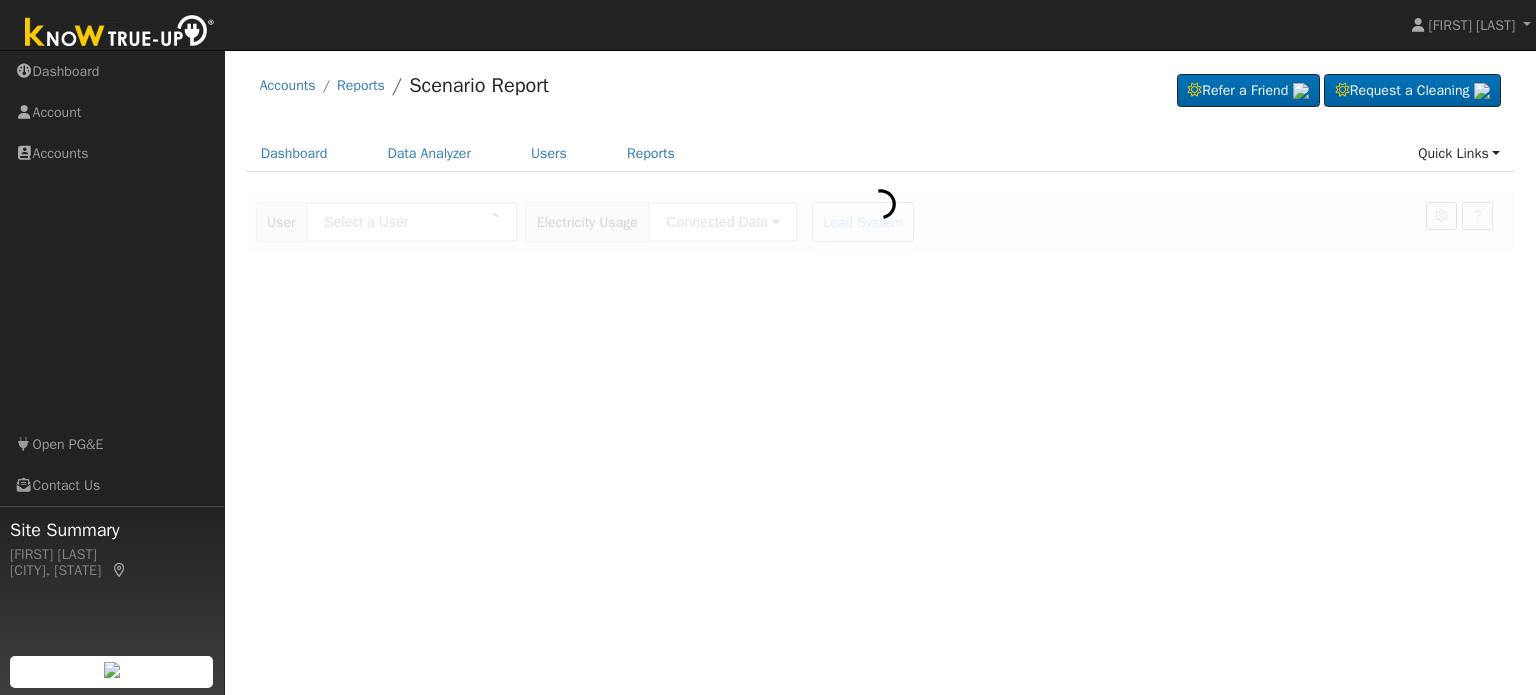 type on "[FIRST] [LAST]" 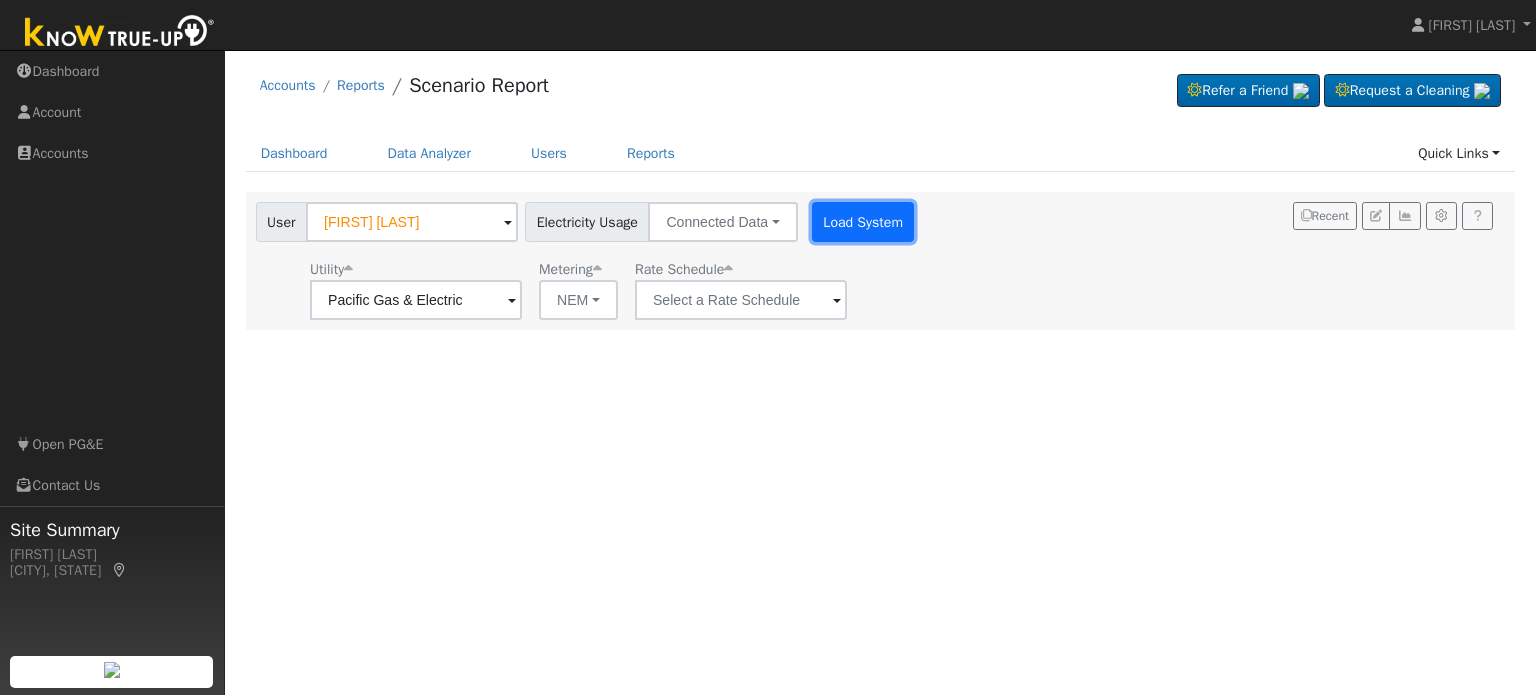click on "Load System" at bounding box center [863, 222] 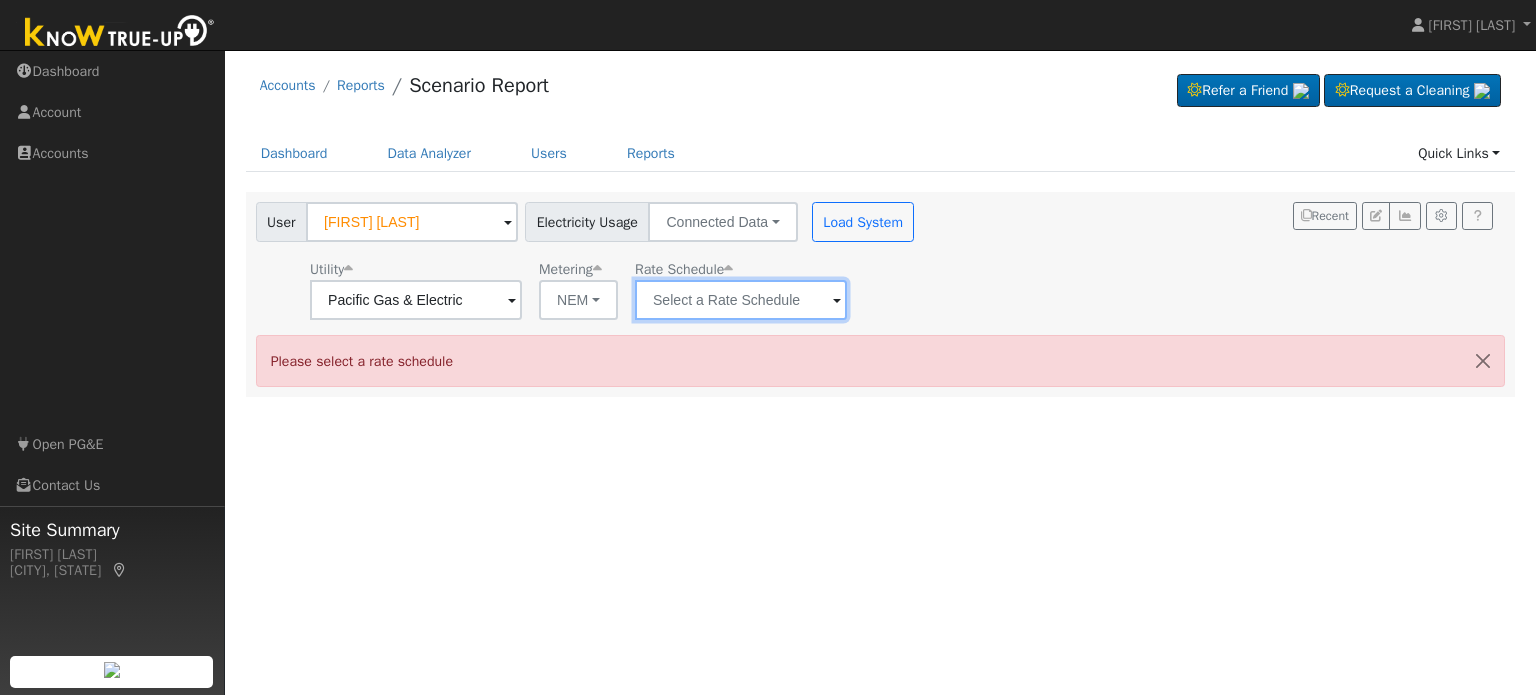 click at bounding box center [416, 300] 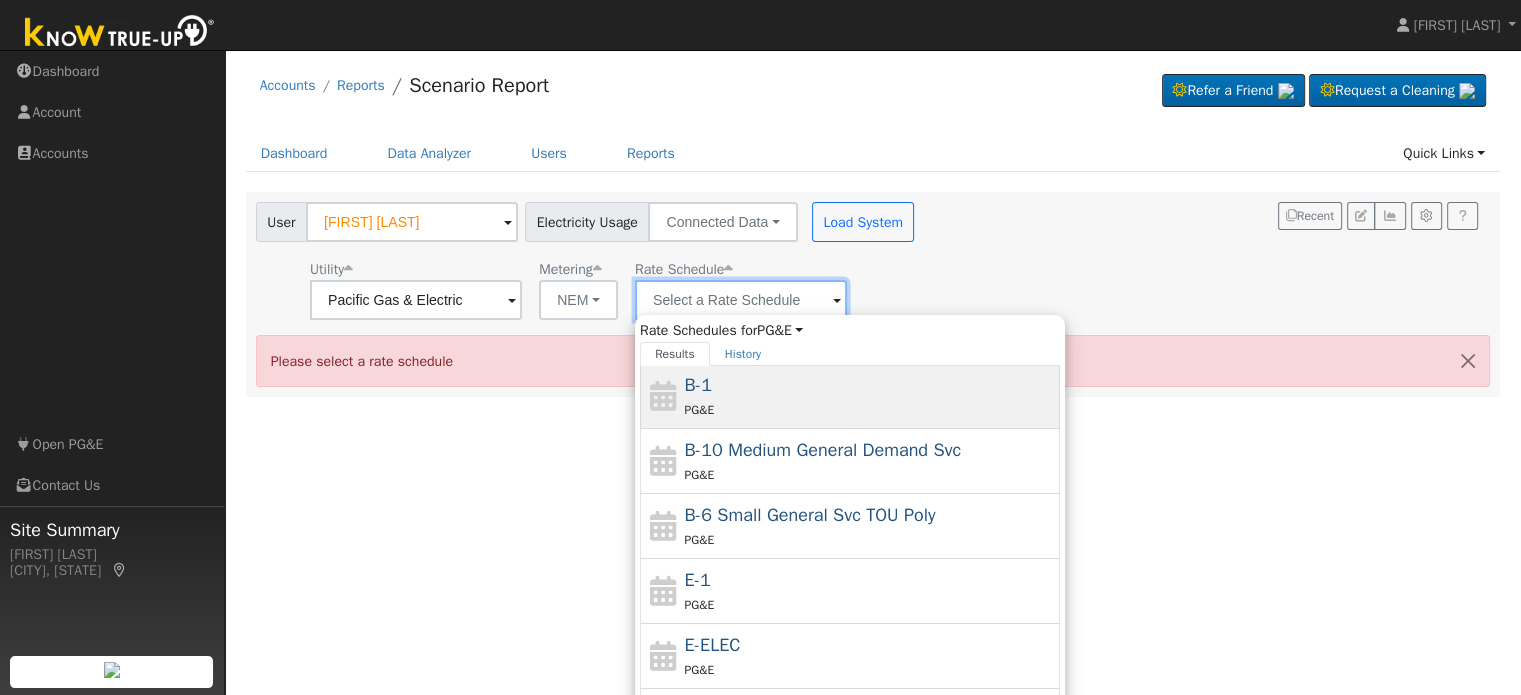 scroll, scrollTop: 216, scrollLeft: 0, axis: vertical 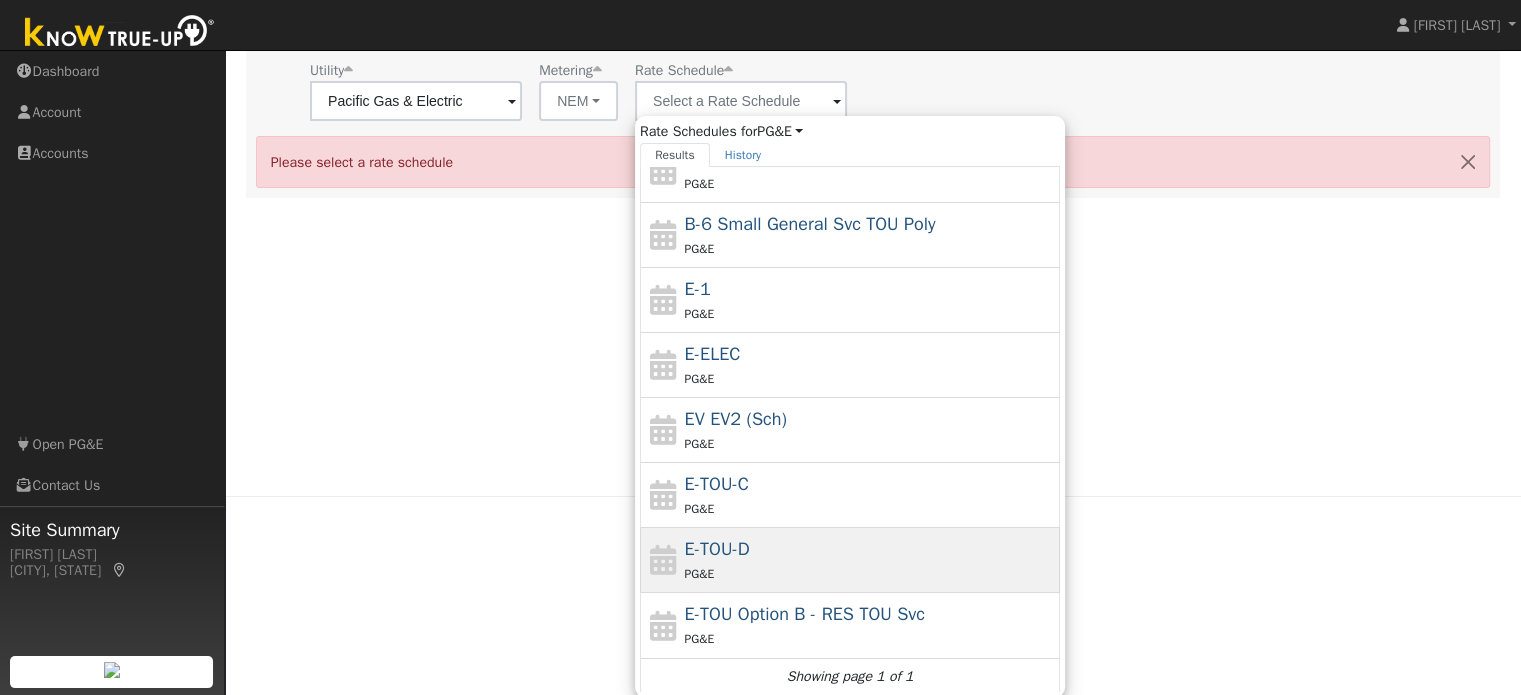 click on "E-TOU-D" at bounding box center (717, 549) 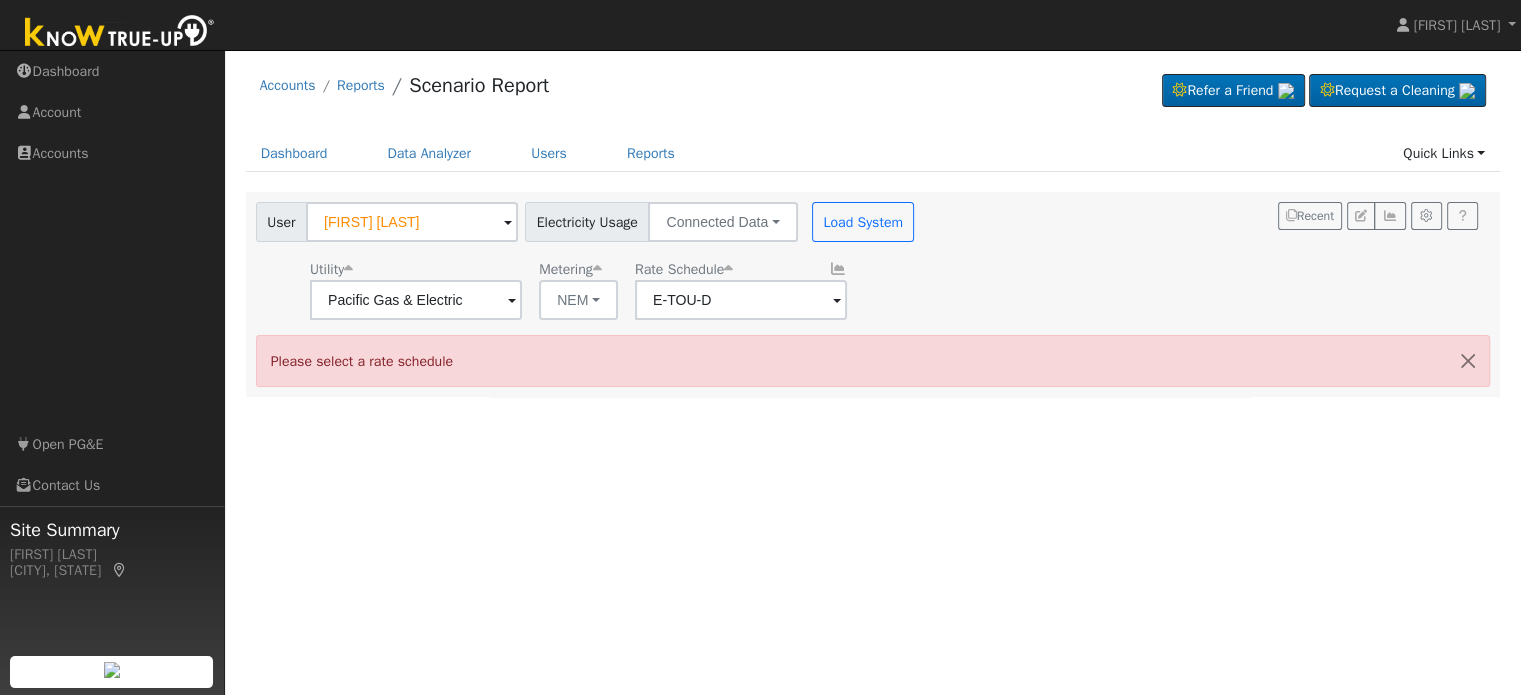 scroll, scrollTop: 0, scrollLeft: 0, axis: both 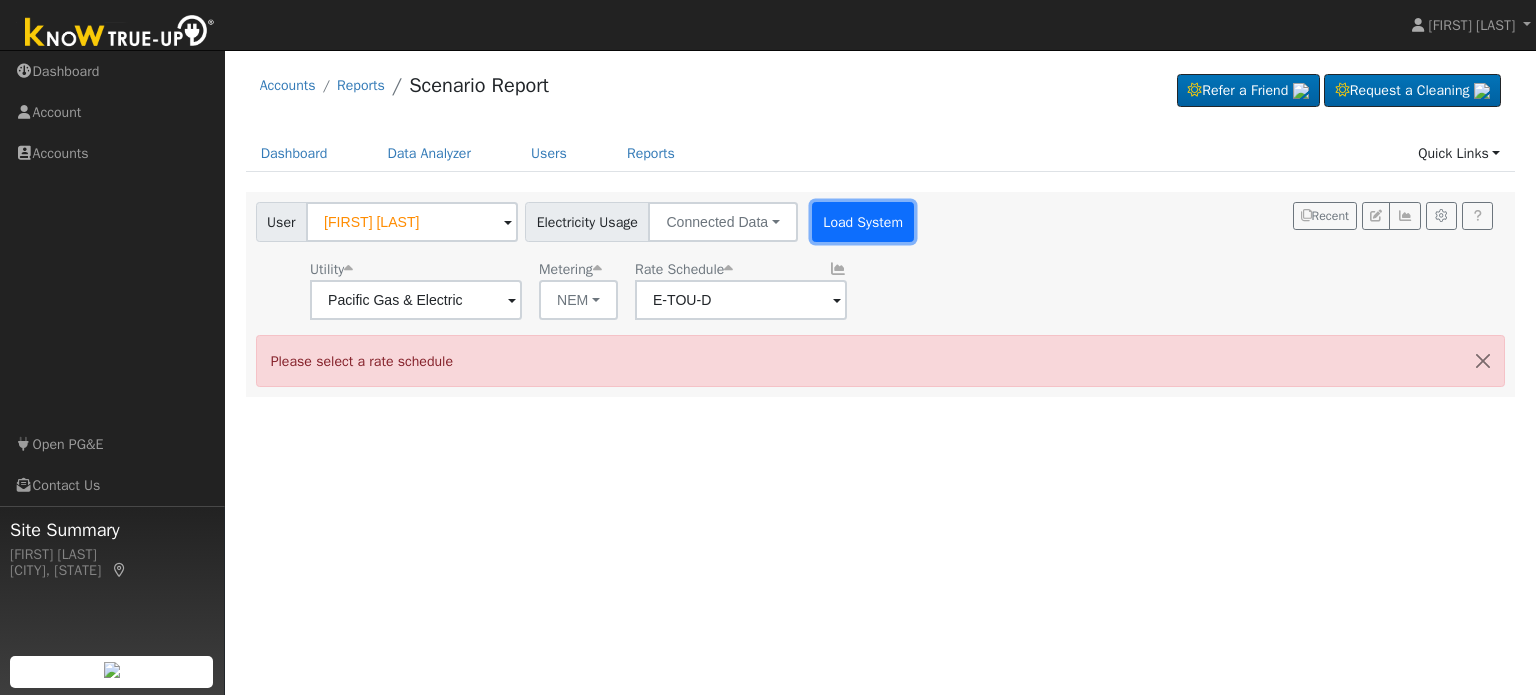 click on "Load System" at bounding box center [863, 222] 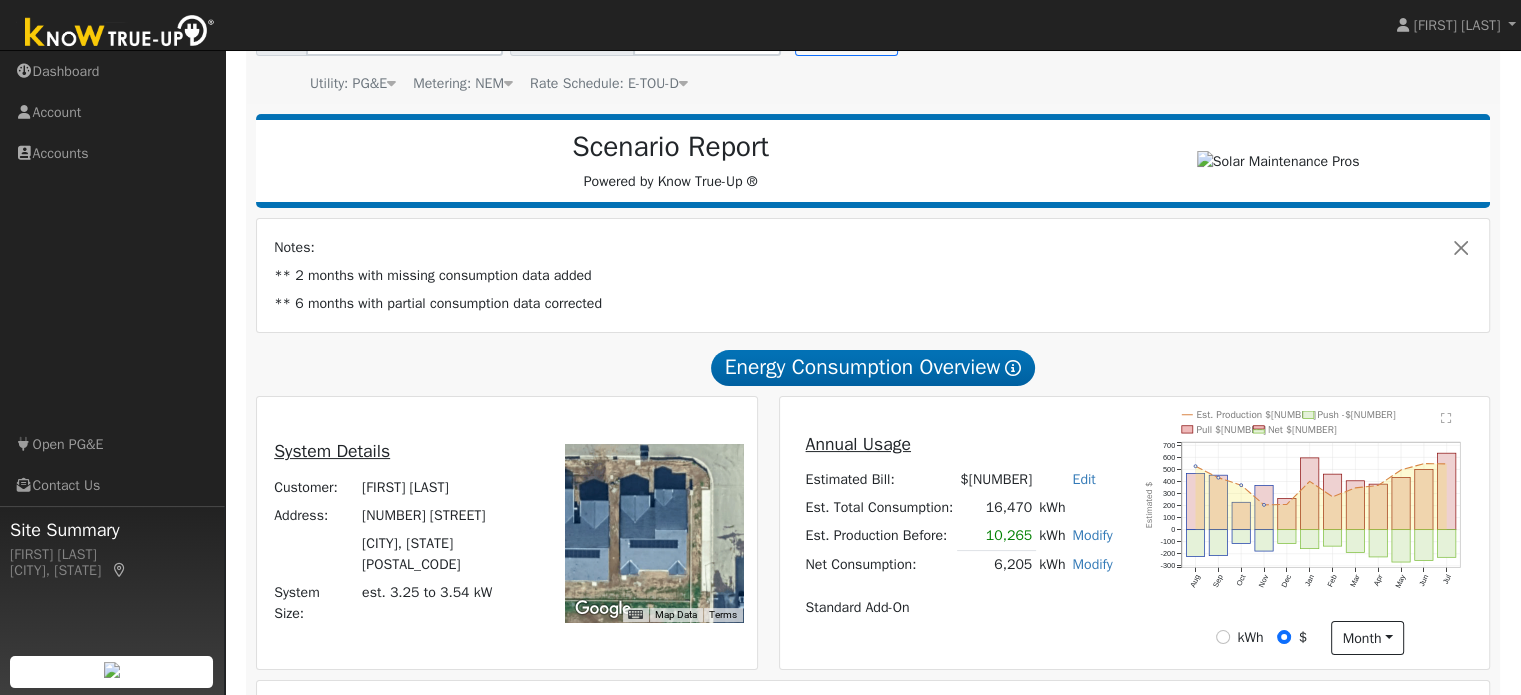 scroll, scrollTop: 192, scrollLeft: 0, axis: vertical 